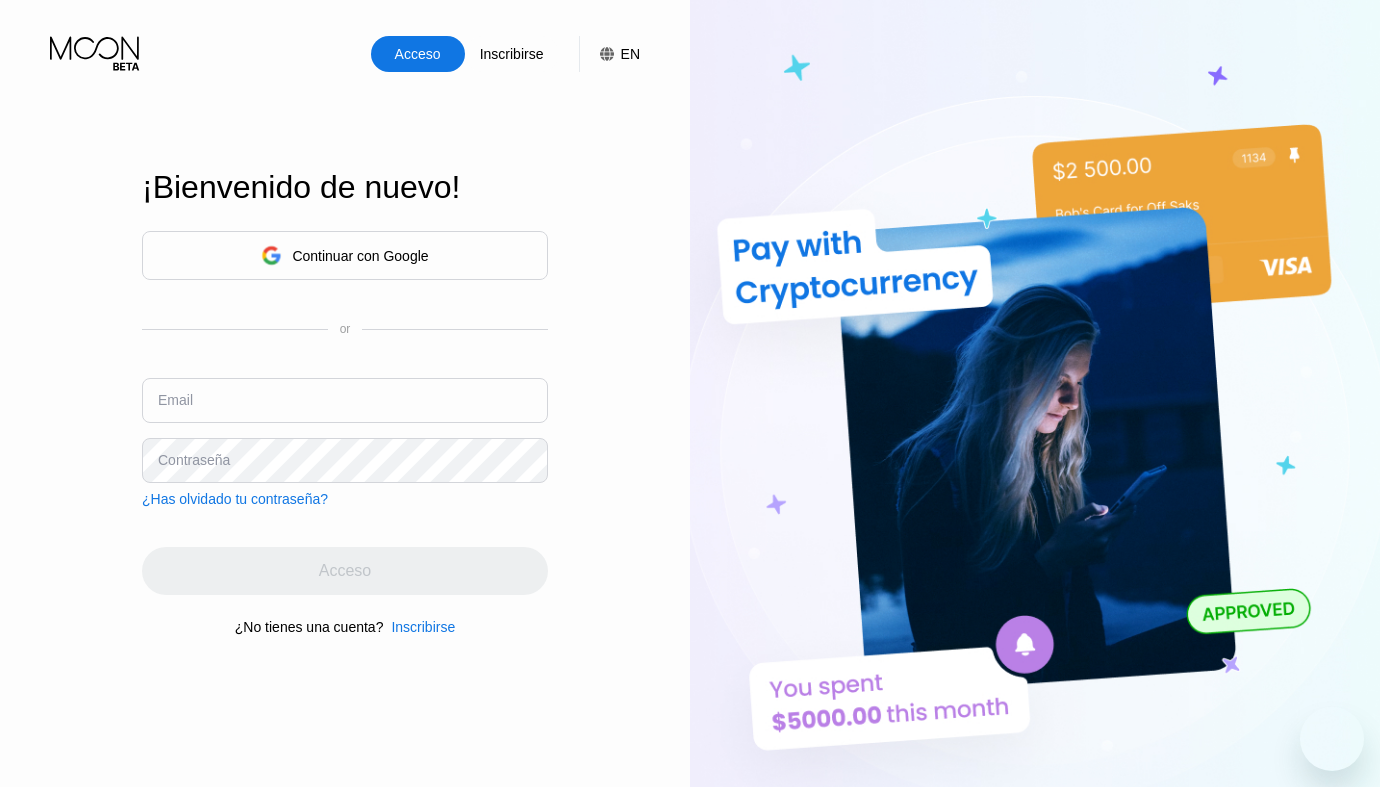 scroll, scrollTop: 0, scrollLeft: 0, axis: both 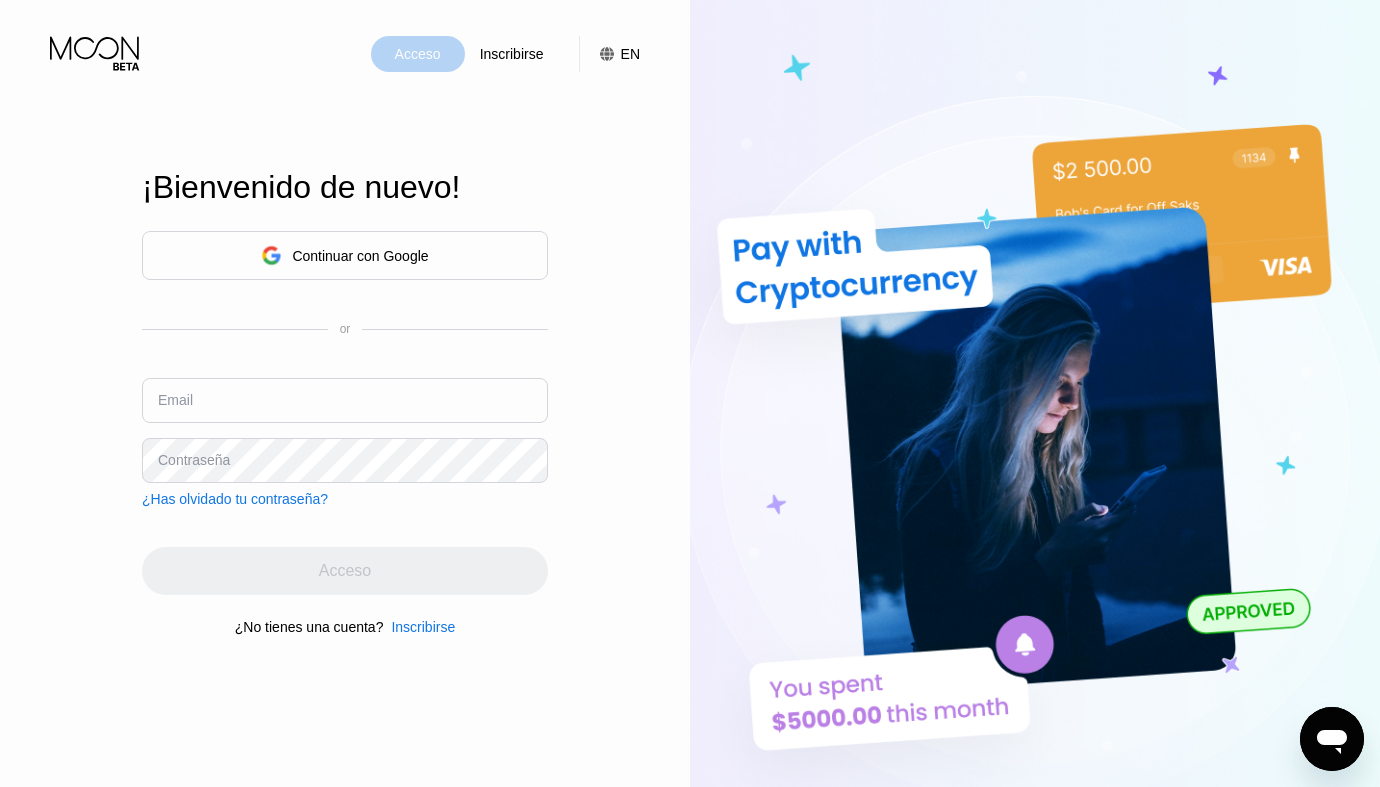 click on "Acceso" at bounding box center [418, 54] 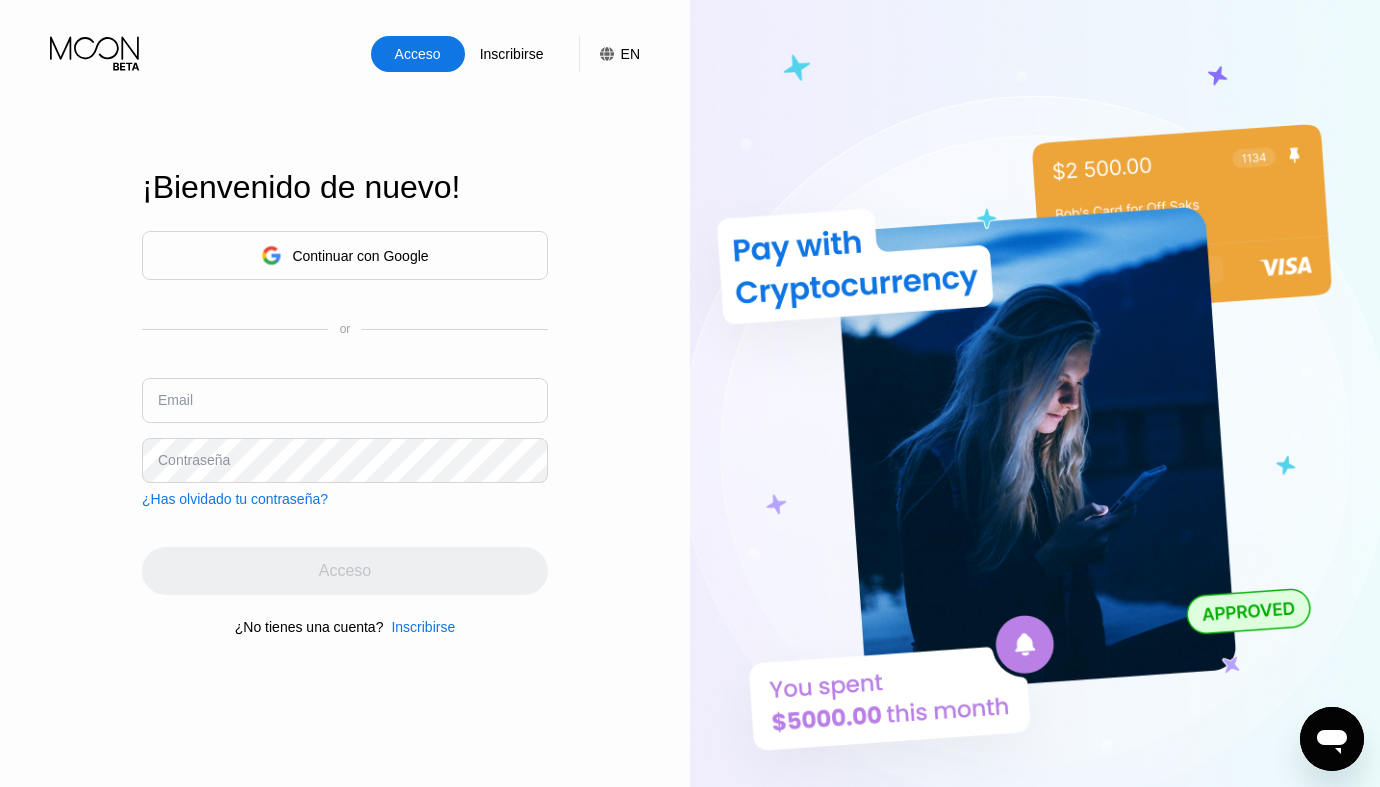 click at bounding box center (345, 400) 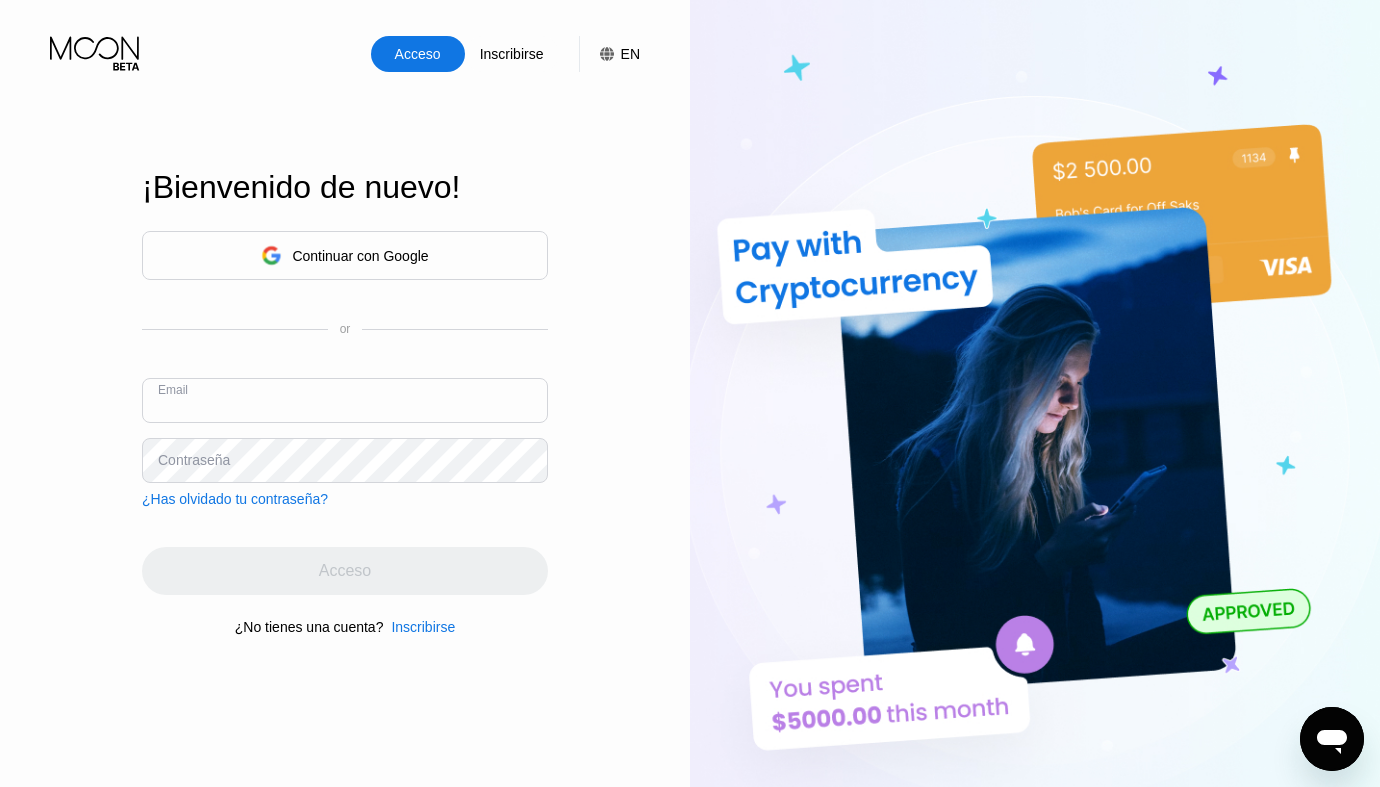 type on "N" 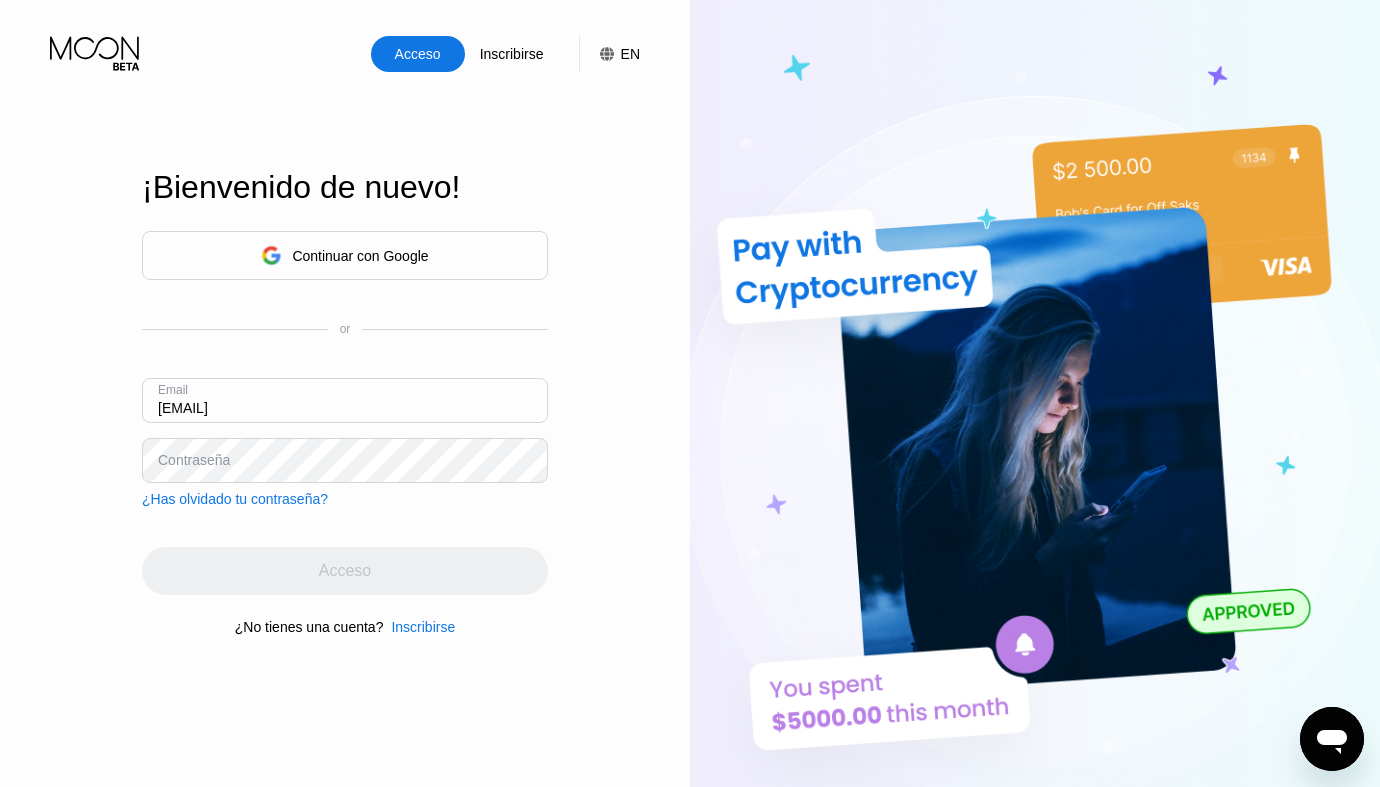 type on "[EMAIL]" 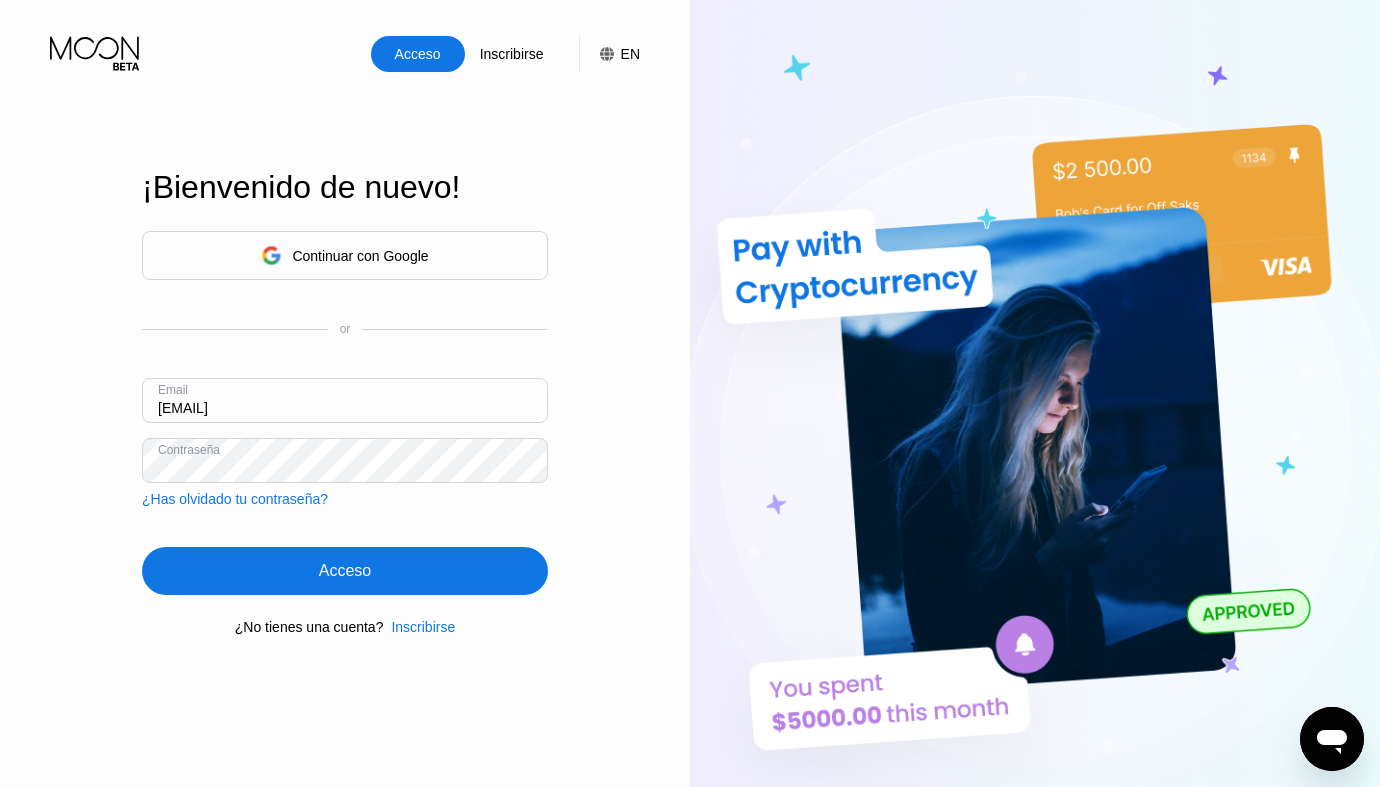 click on "Acceso" at bounding box center [345, 571] 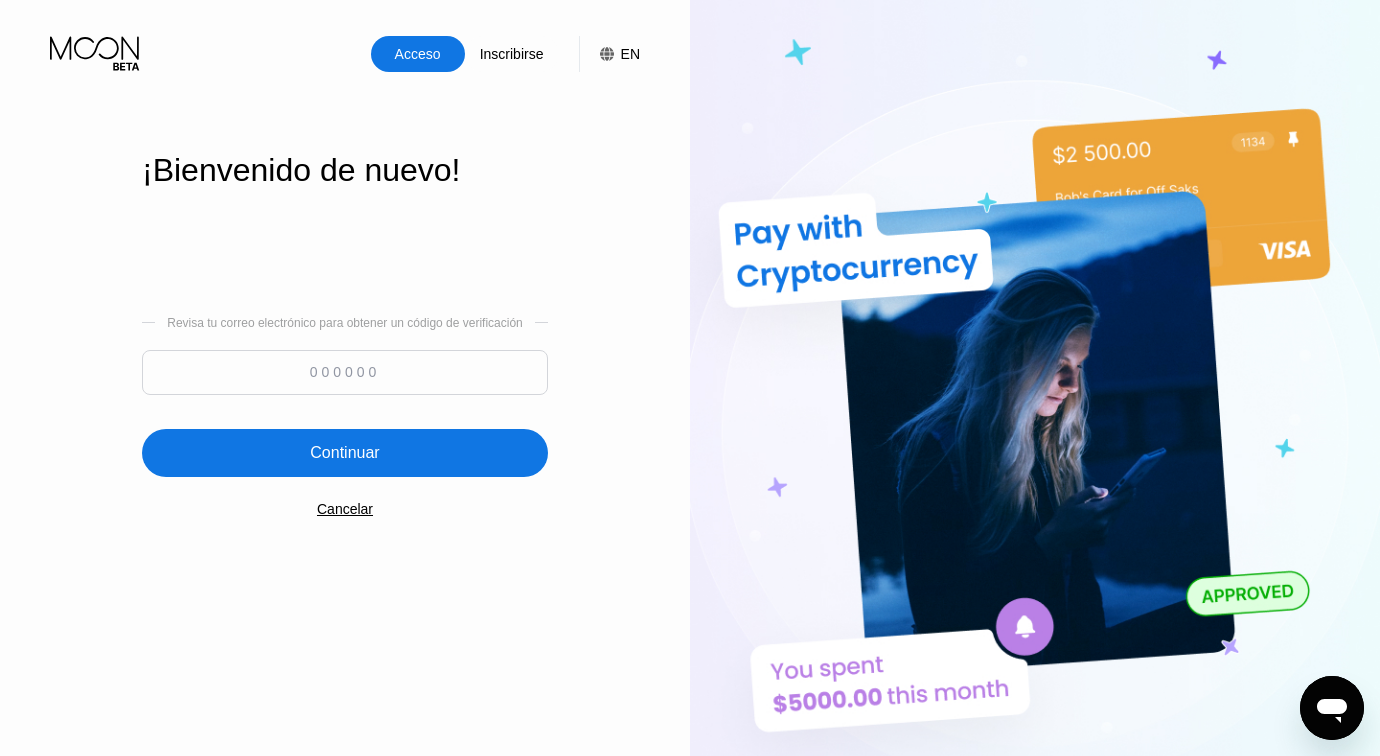 click at bounding box center [345, 372] 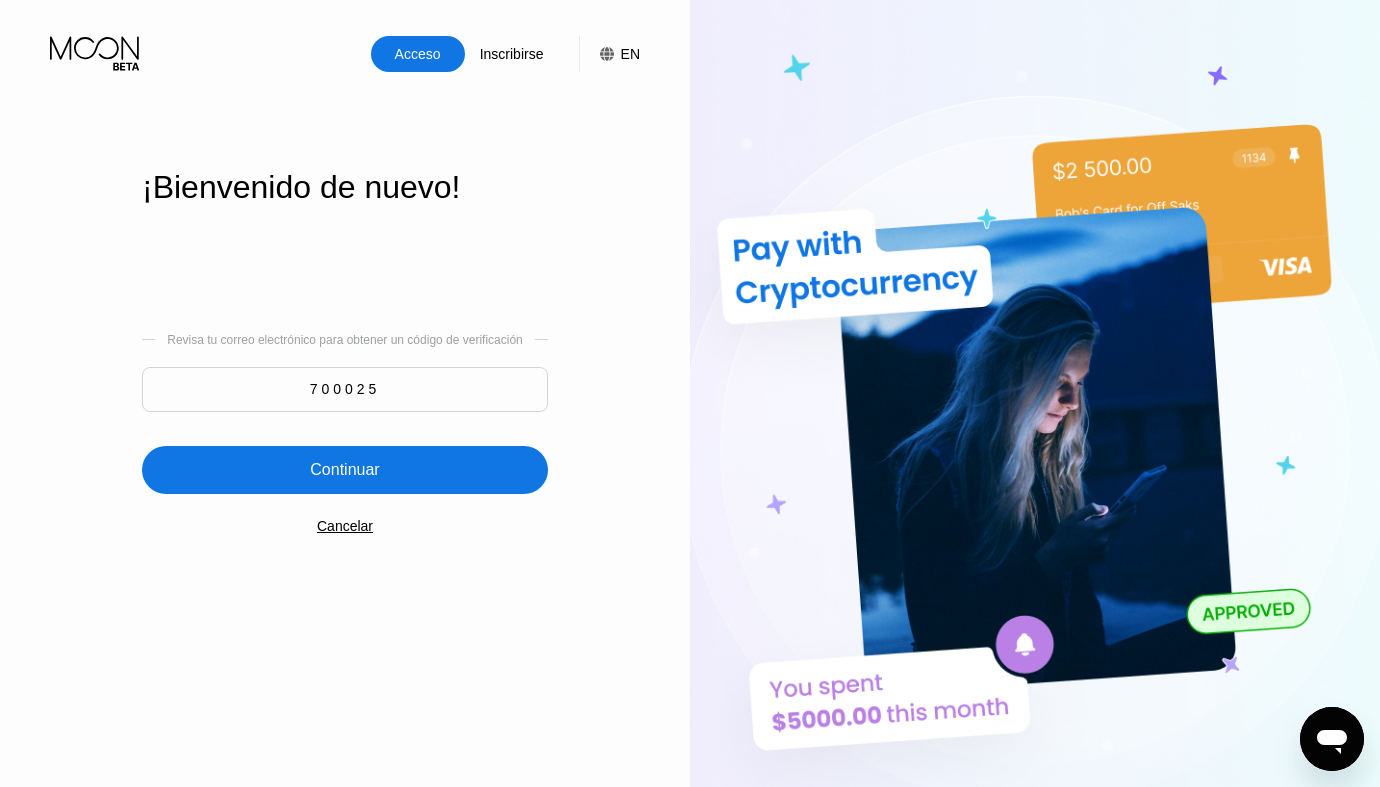 type on "700025" 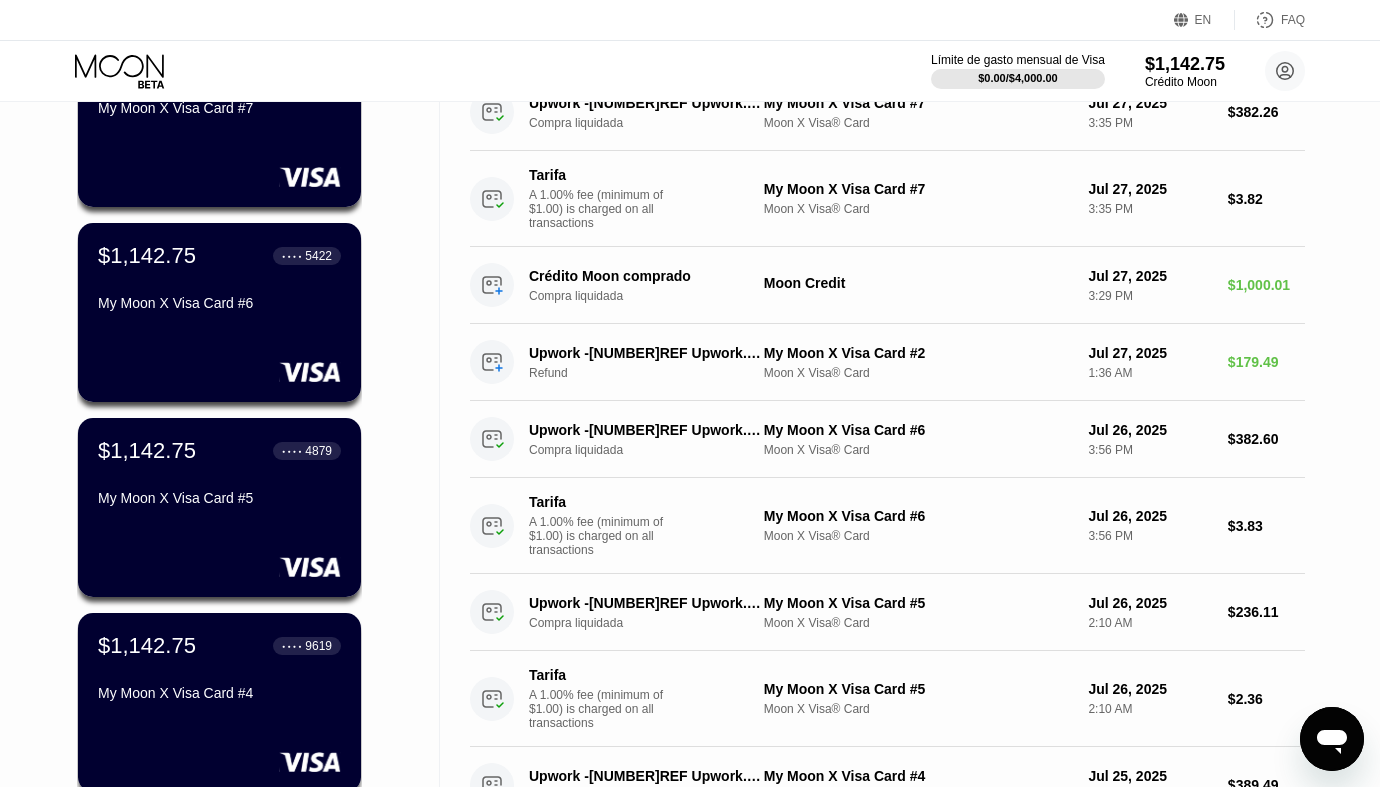 scroll, scrollTop: 0, scrollLeft: 0, axis: both 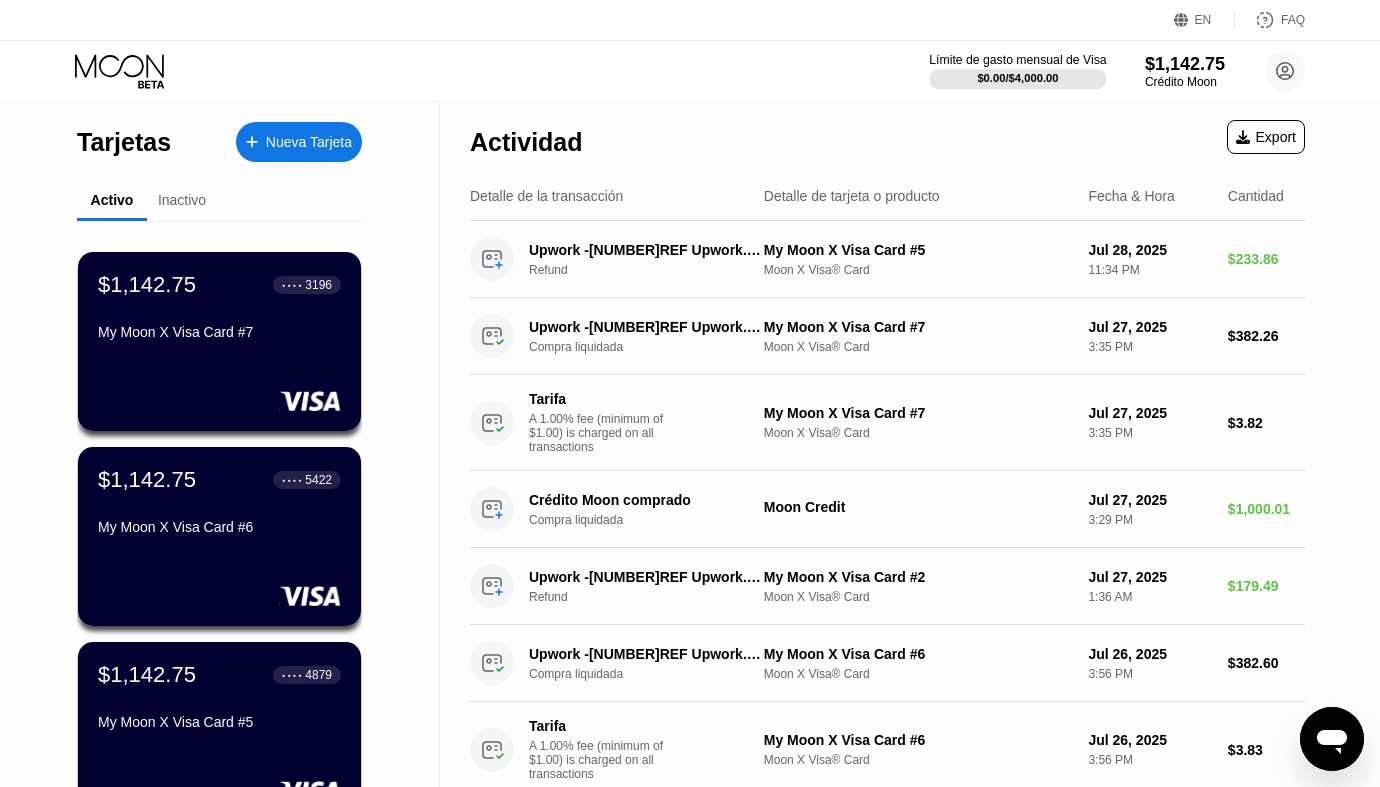 click at bounding box center (1017, 79) 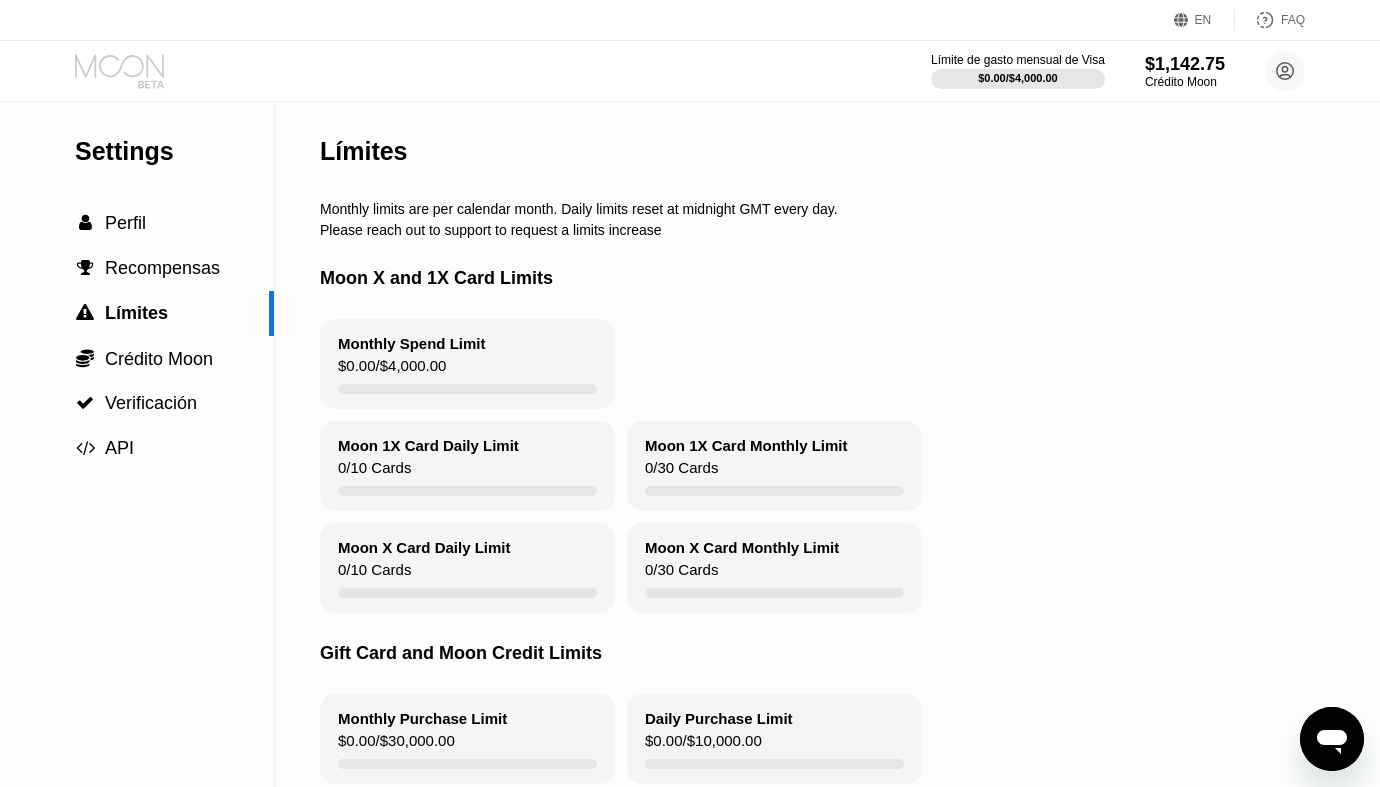 click 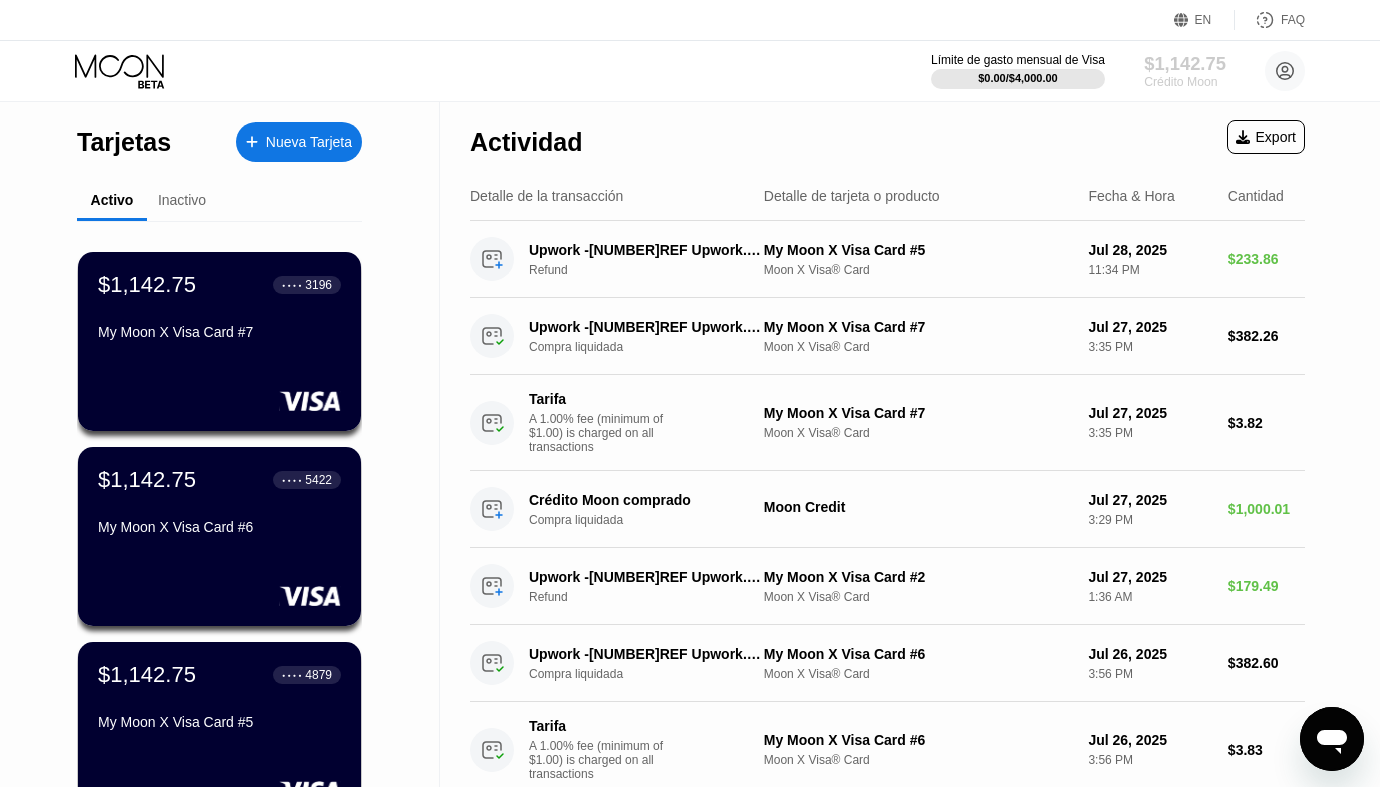 click on "Crédito Moon" at bounding box center [1185, 82] 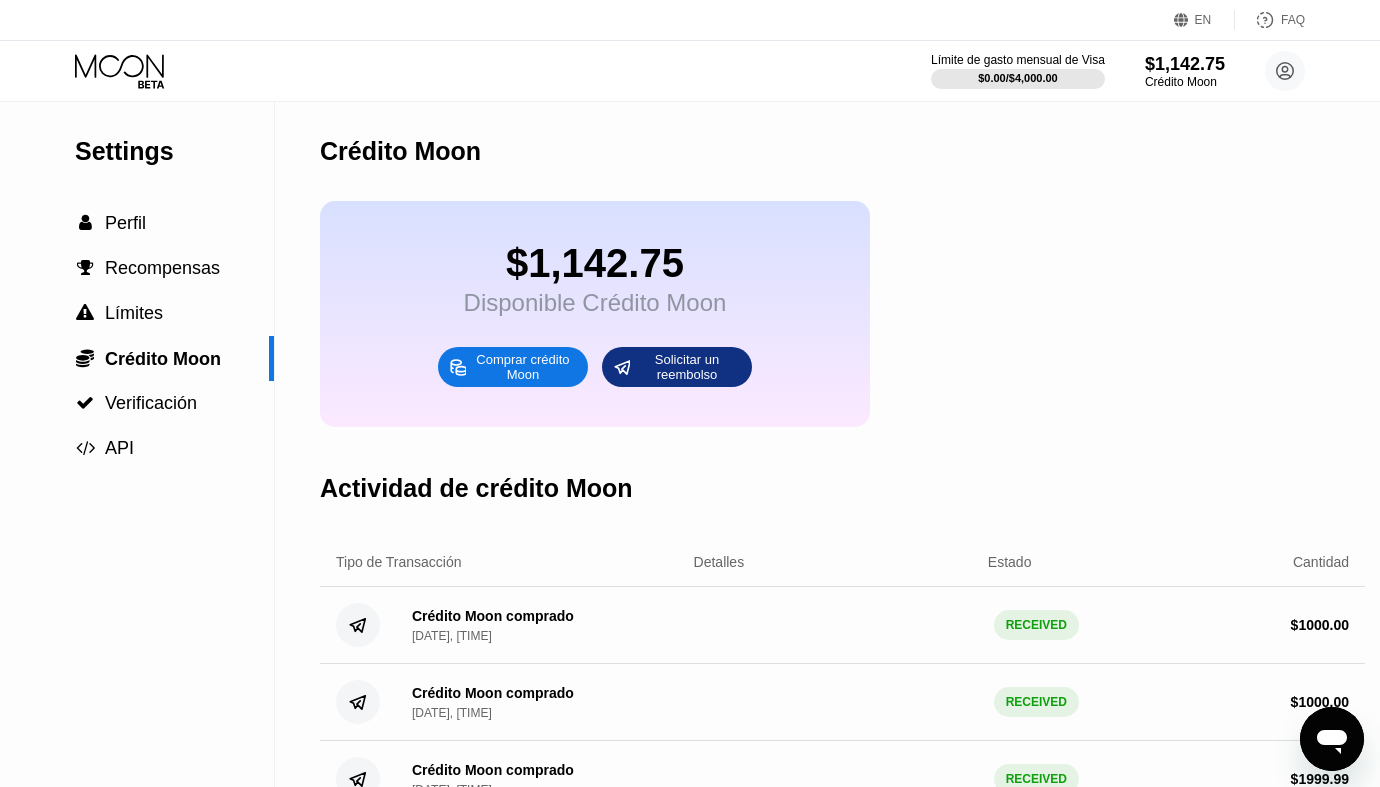 click on "Comprar crédito Moon" at bounding box center (523, 367) 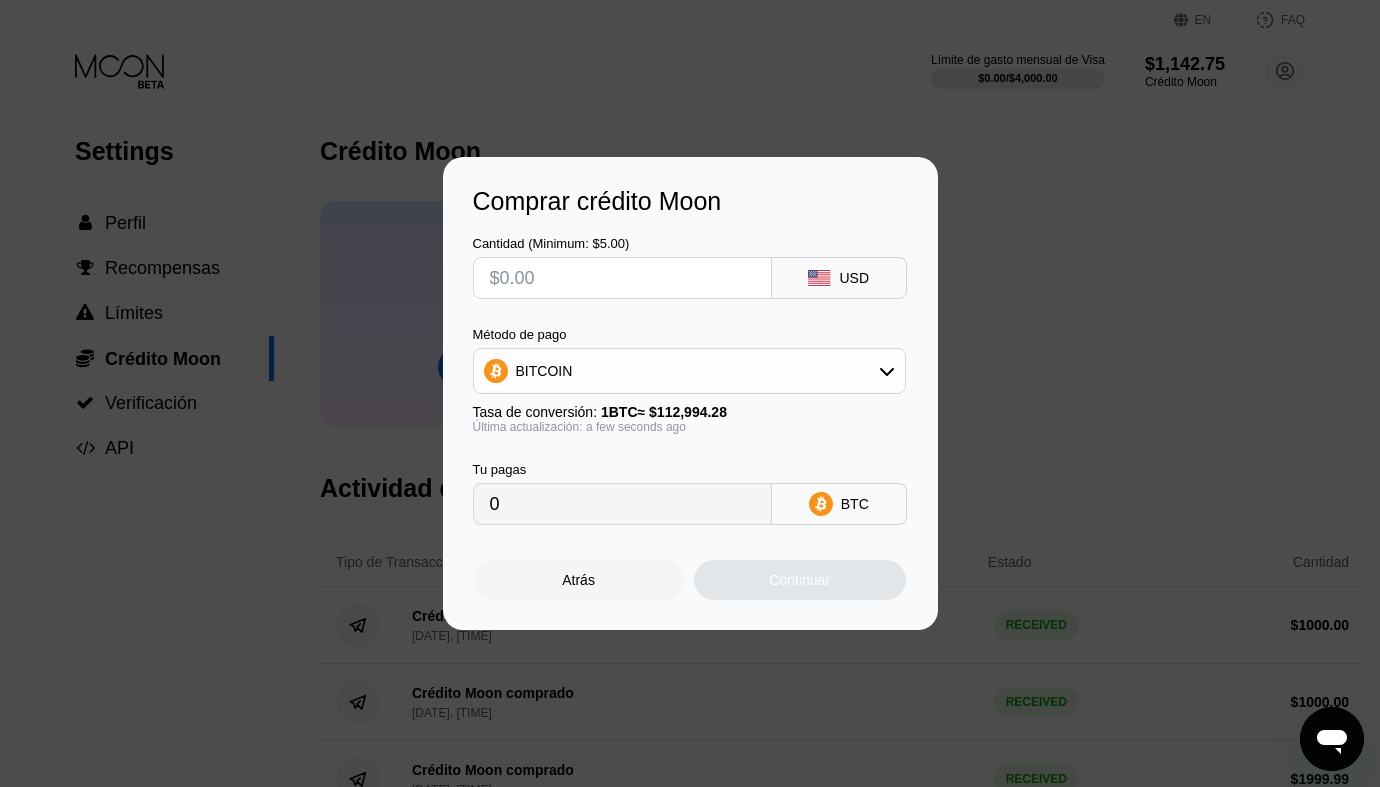 click at bounding box center (622, 278) 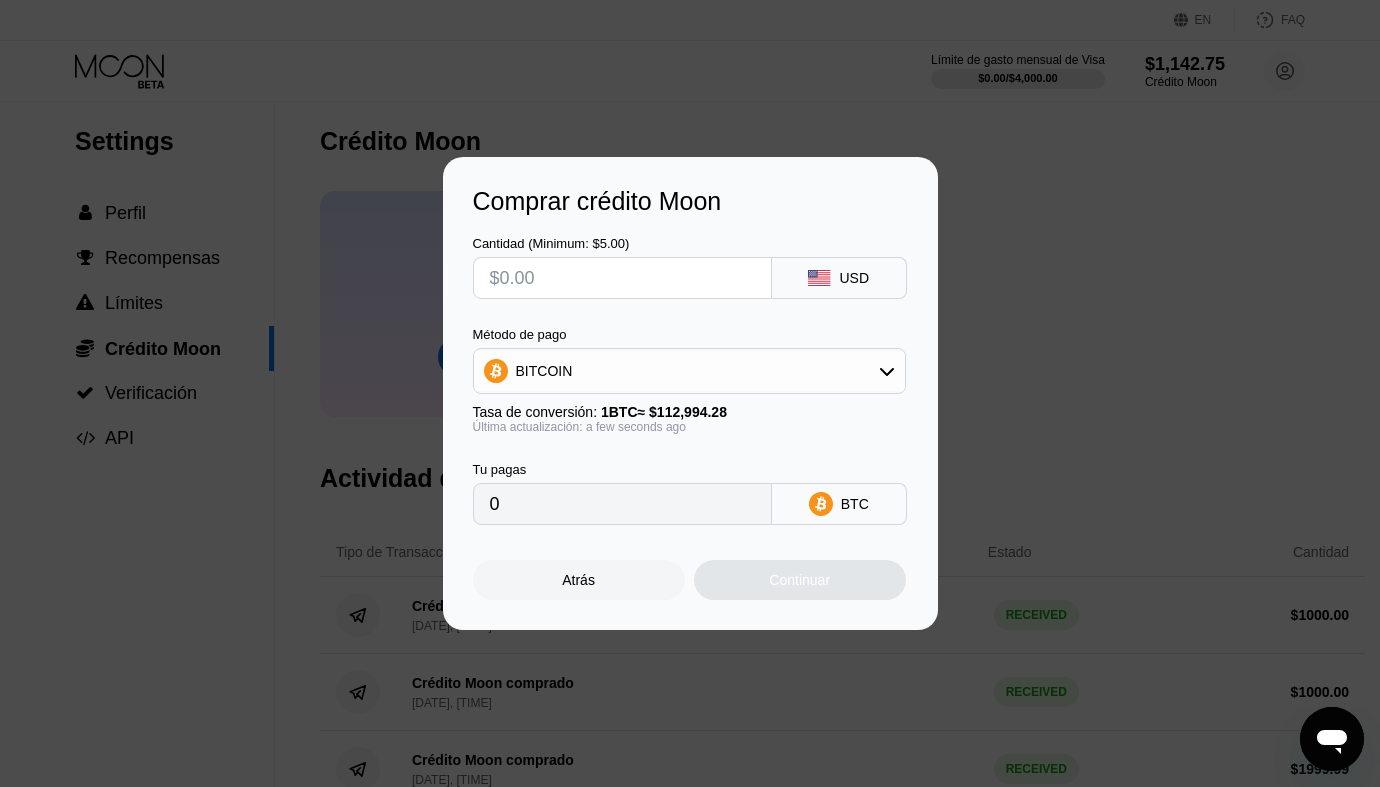 scroll, scrollTop: 11, scrollLeft: 0, axis: vertical 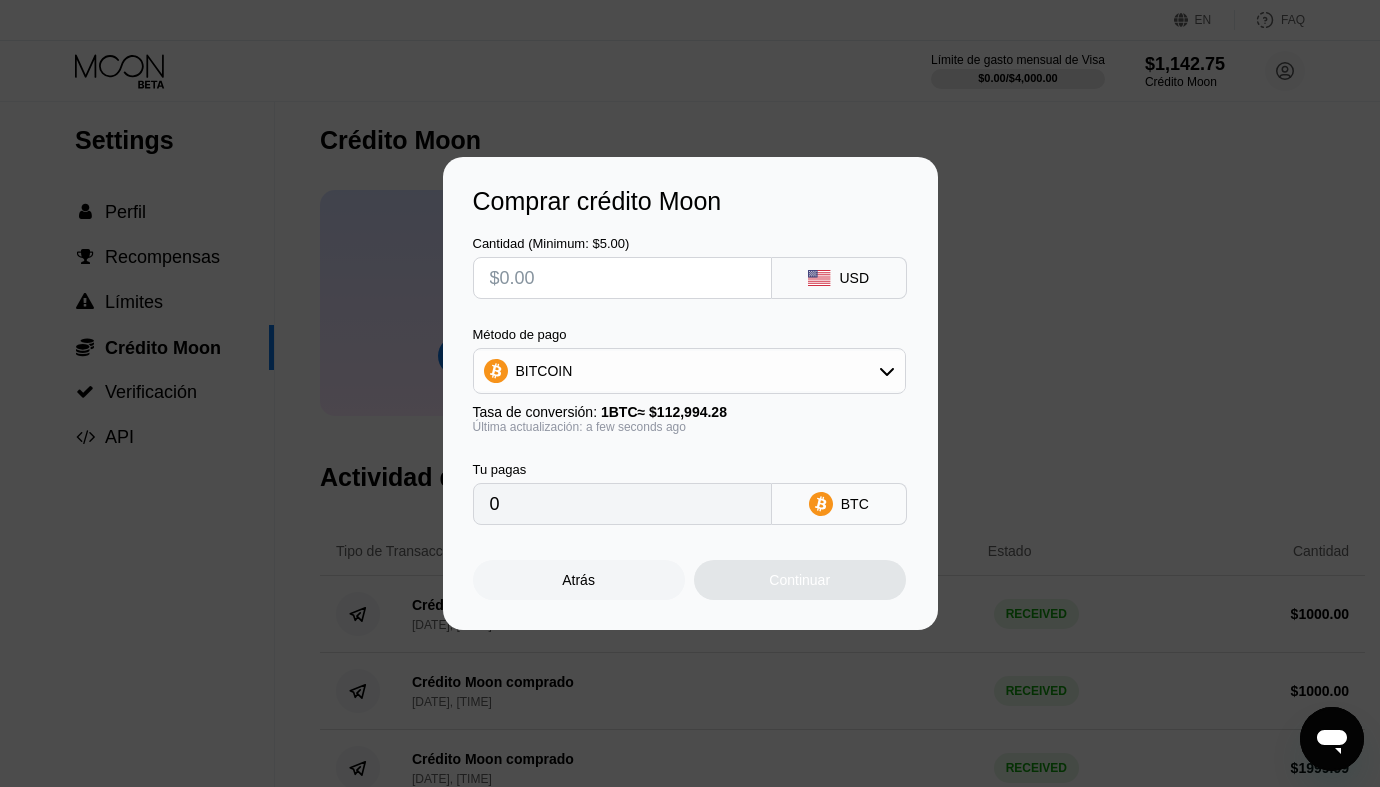 click on "BITCOIN" at bounding box center [689, 371] 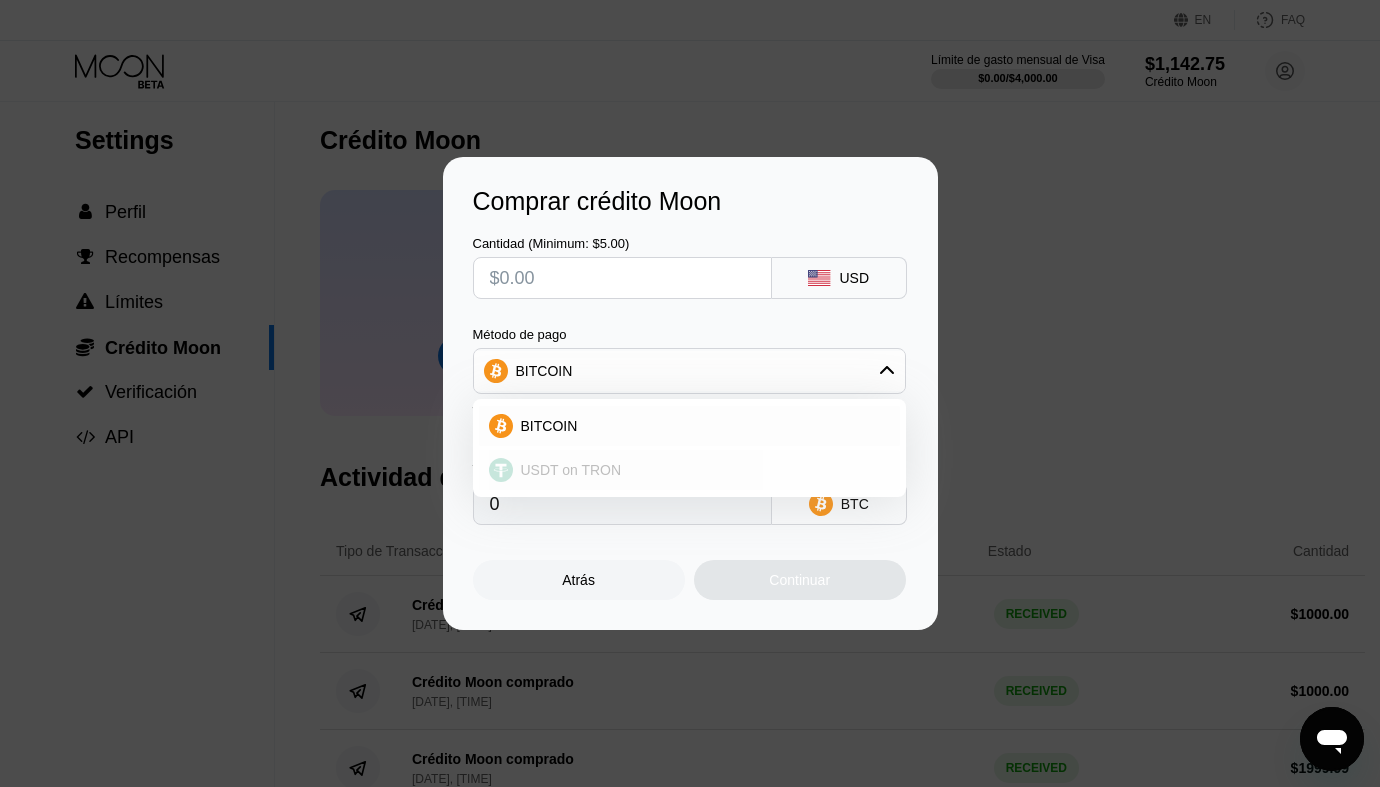 click on "USDT on TRON" at bounding box center [571, 470] 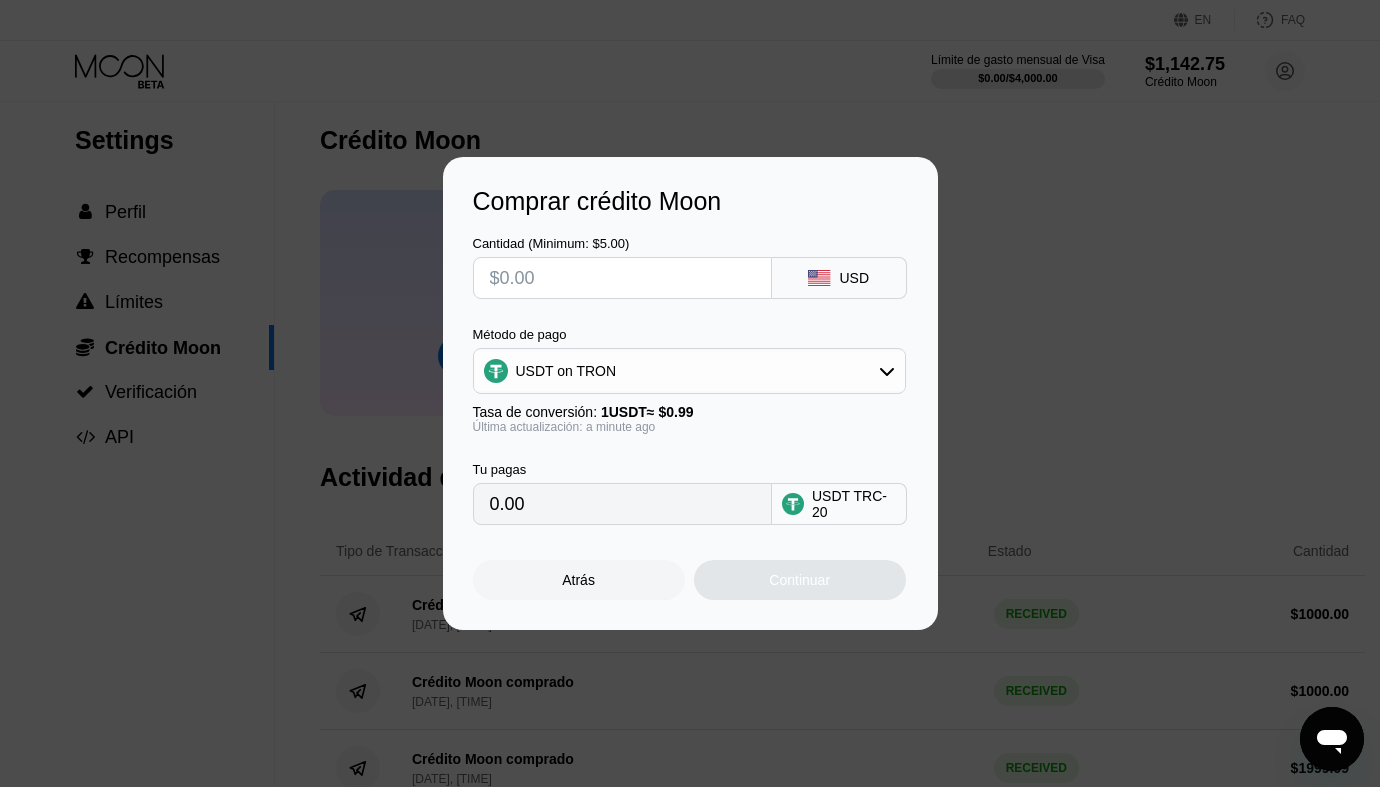 click on "Cantidad (Minimum: $5.00) USD Método de pago USDT on TRON Tasa de conversión:   1  USDT  ≈   $0.99 Última actualización:   a minute ago Tu pagas 0.00 USDT TRC-20" at bounding box center [690, 370] 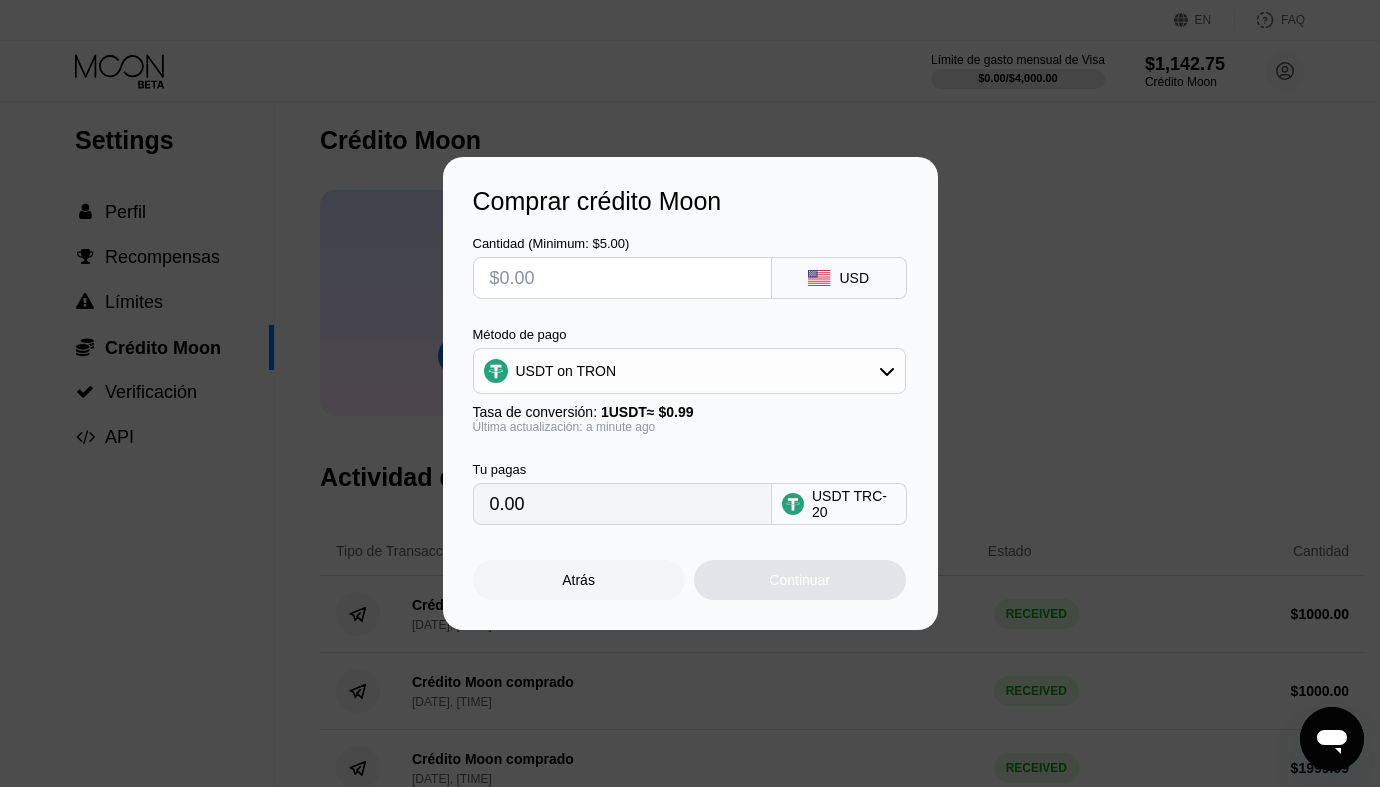 type on "$2" 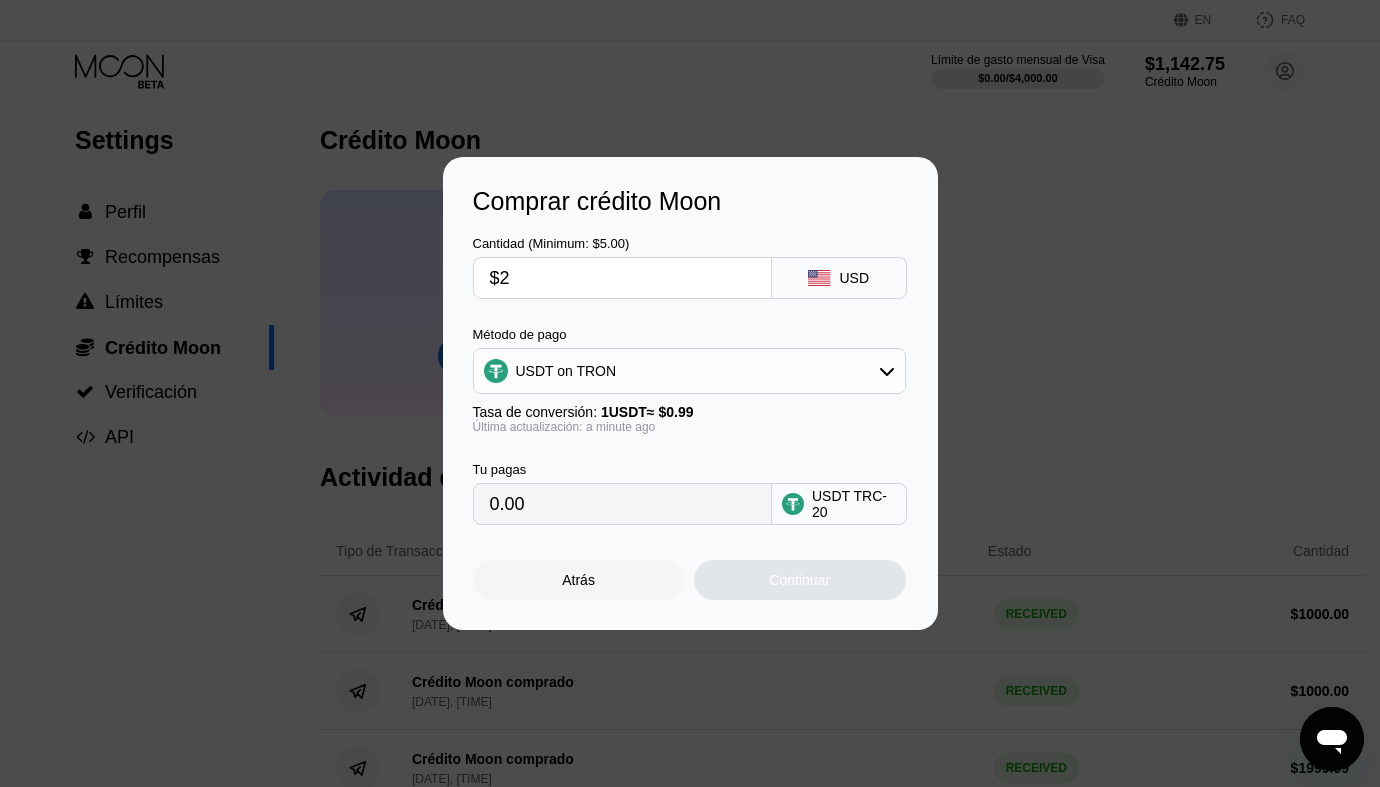 type on "2.02" 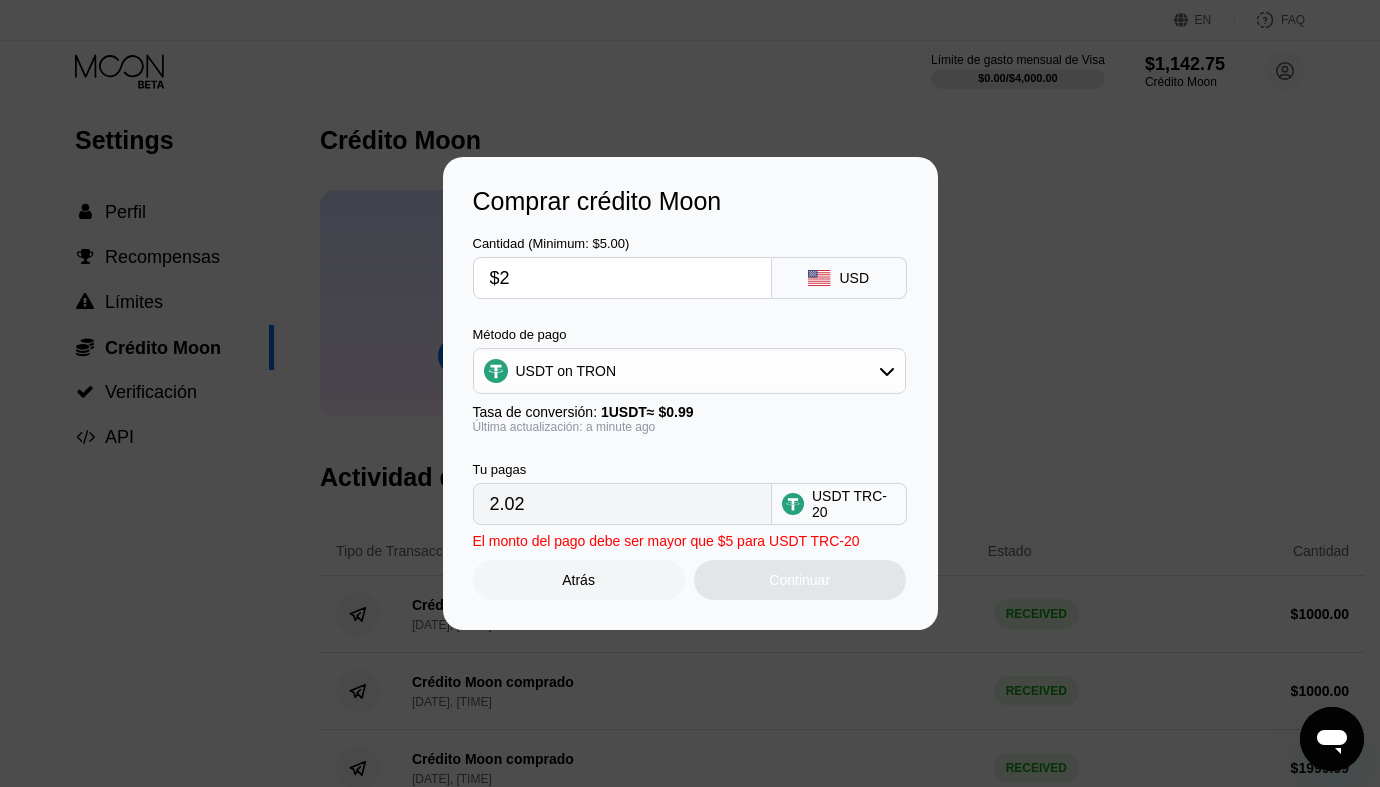 type on "$20" 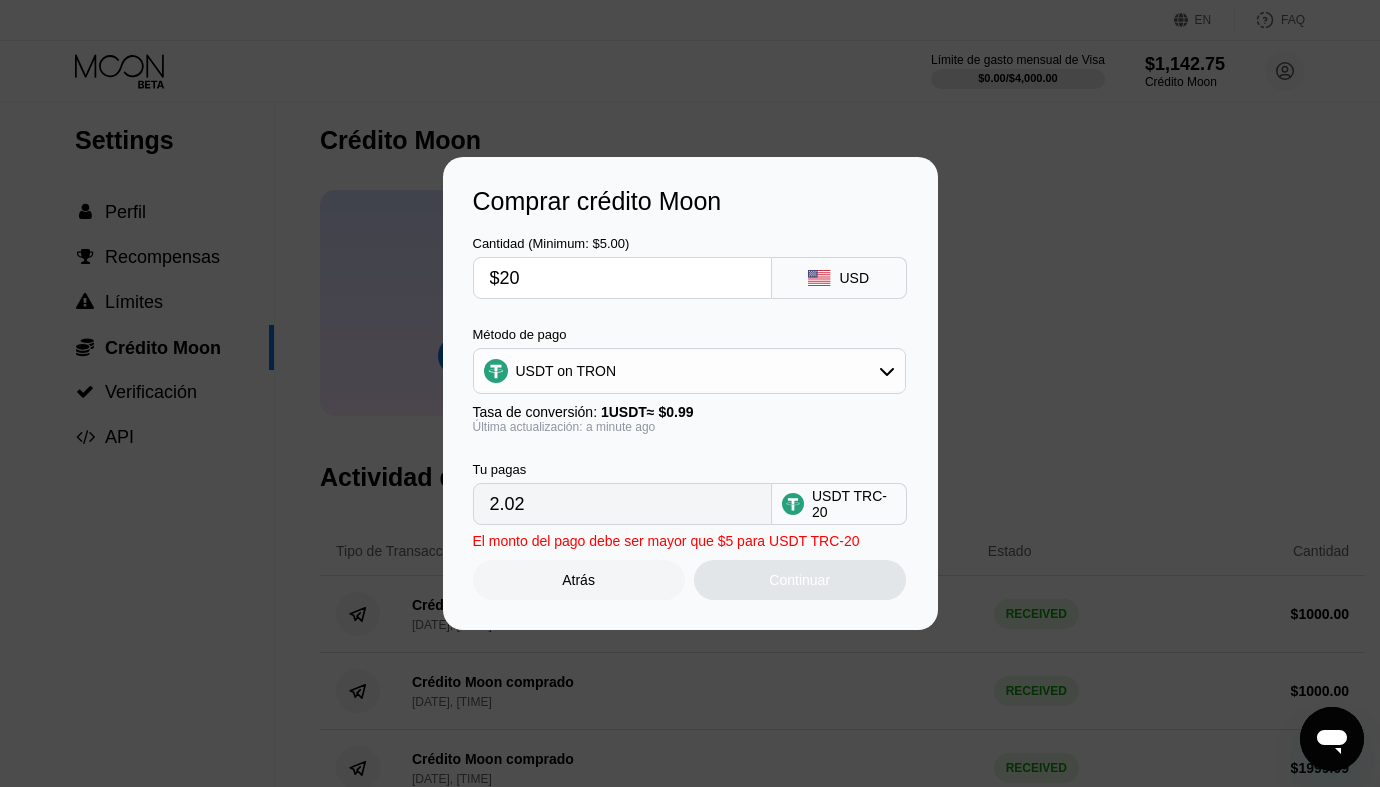 type on "20.20" 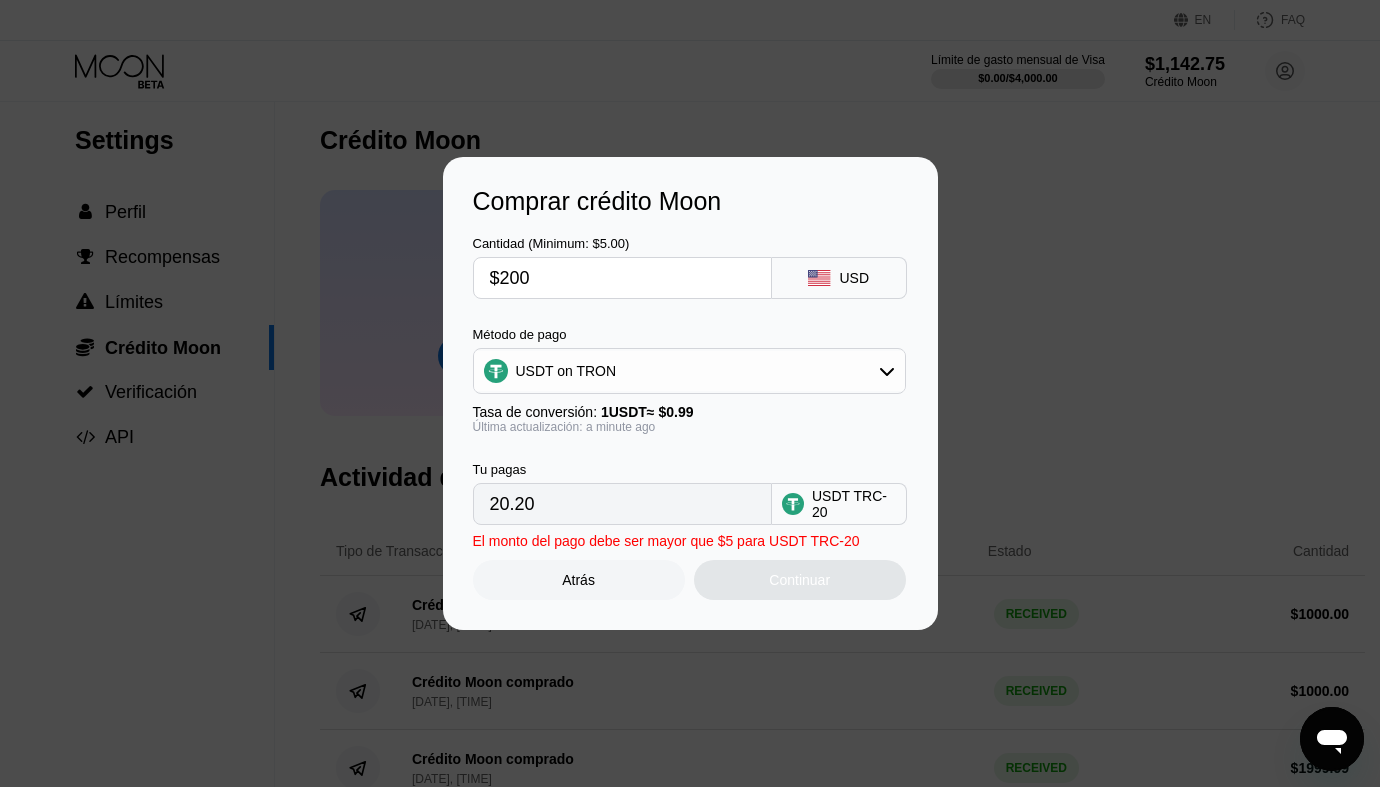 type on "$2000" 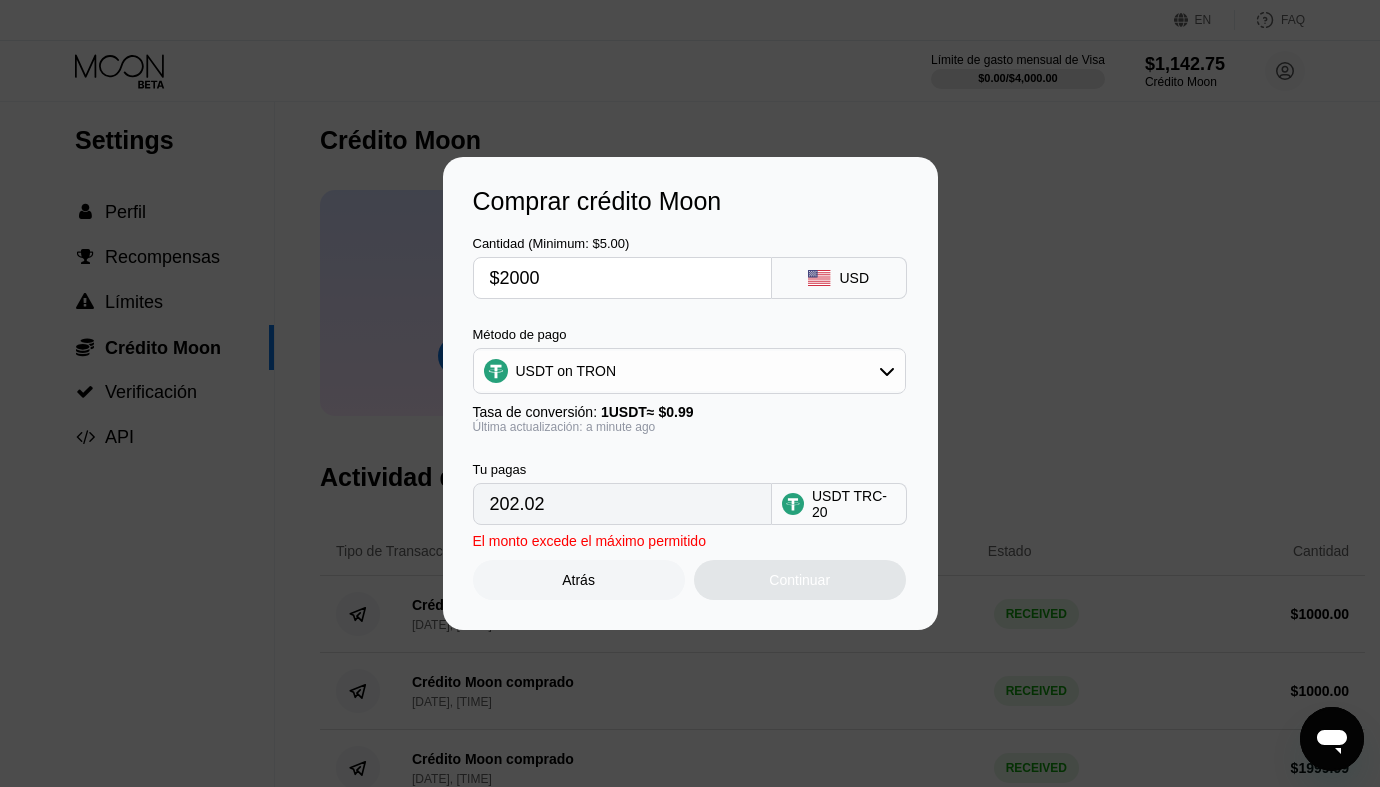 type on "2020.20" 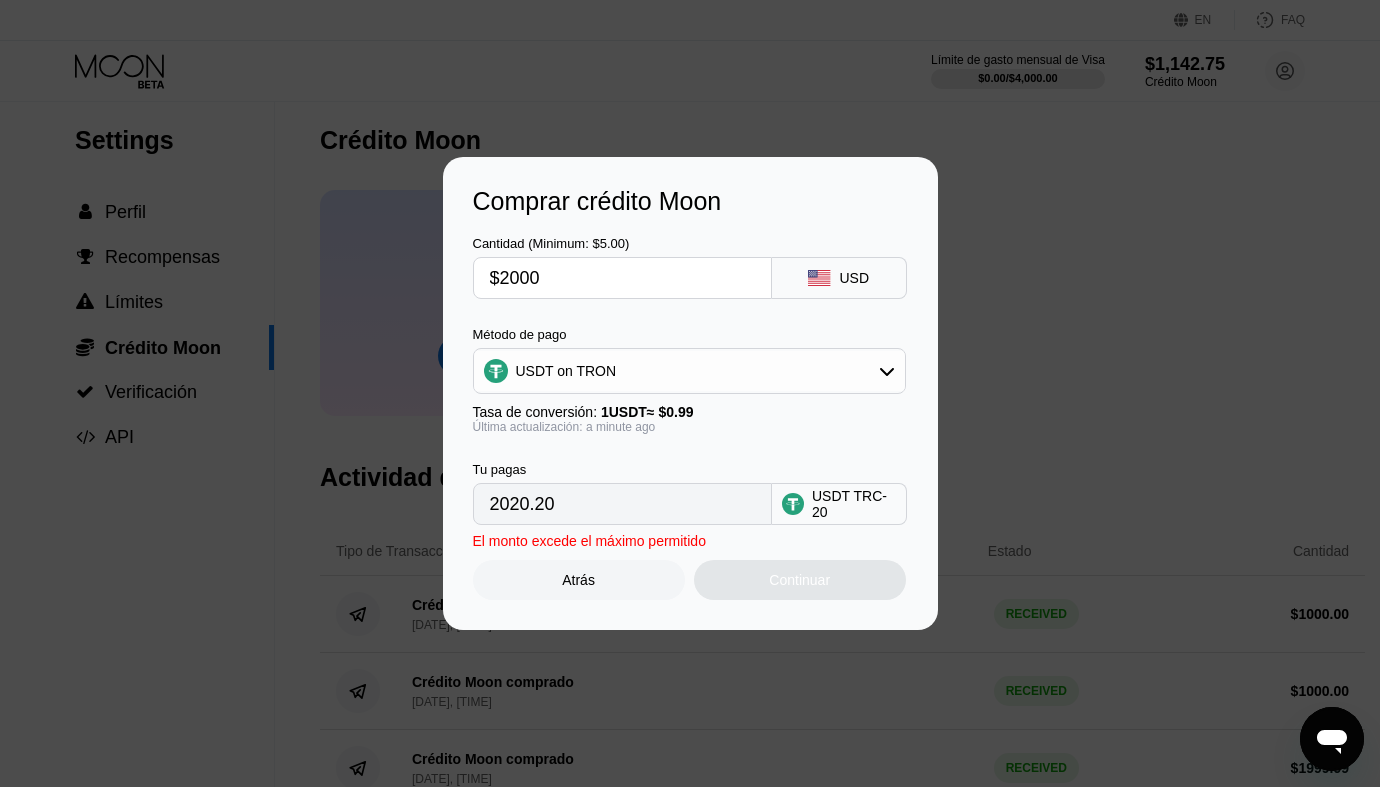 scroll, scrollTop: 30, scrollLeft: 0, axis: vertical 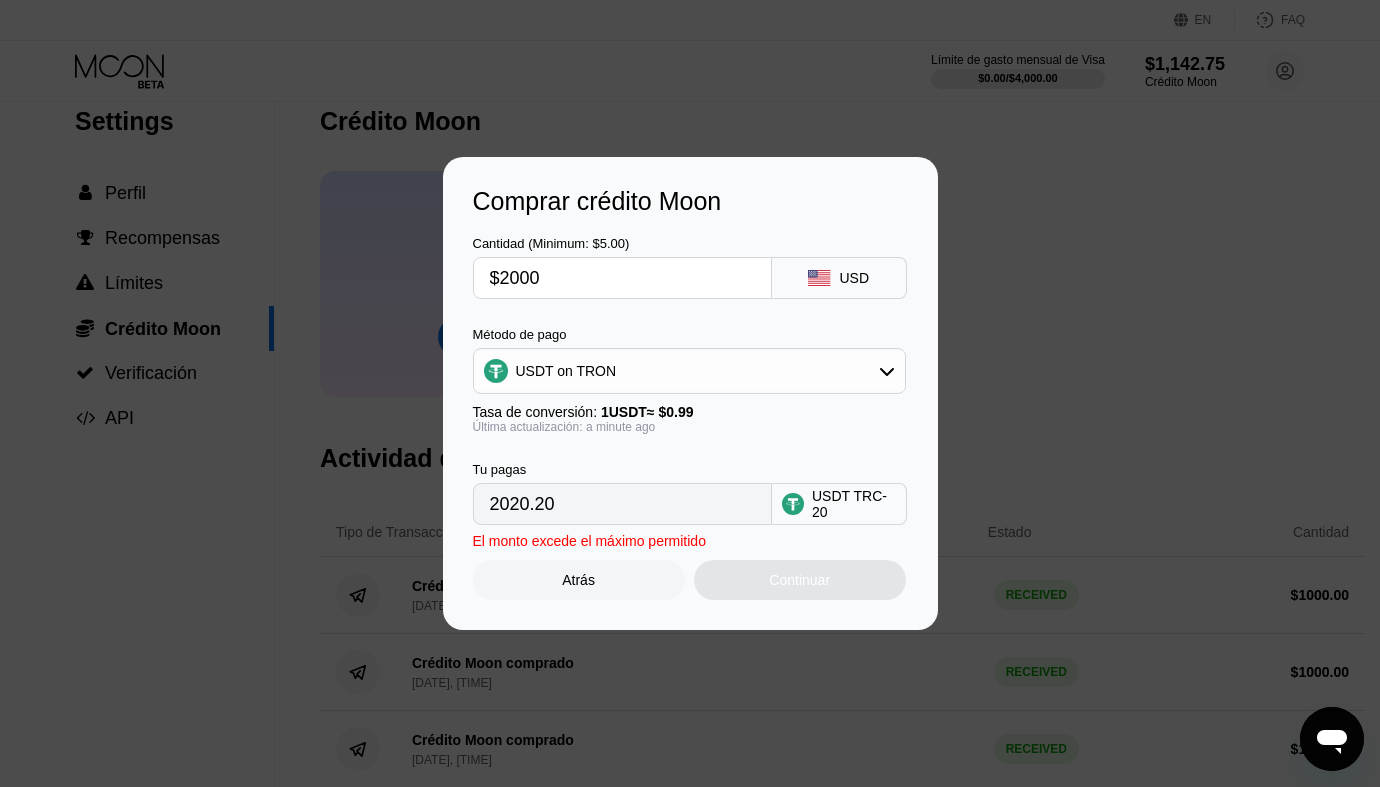 click on "$2000" at bounding box center (622, 278) 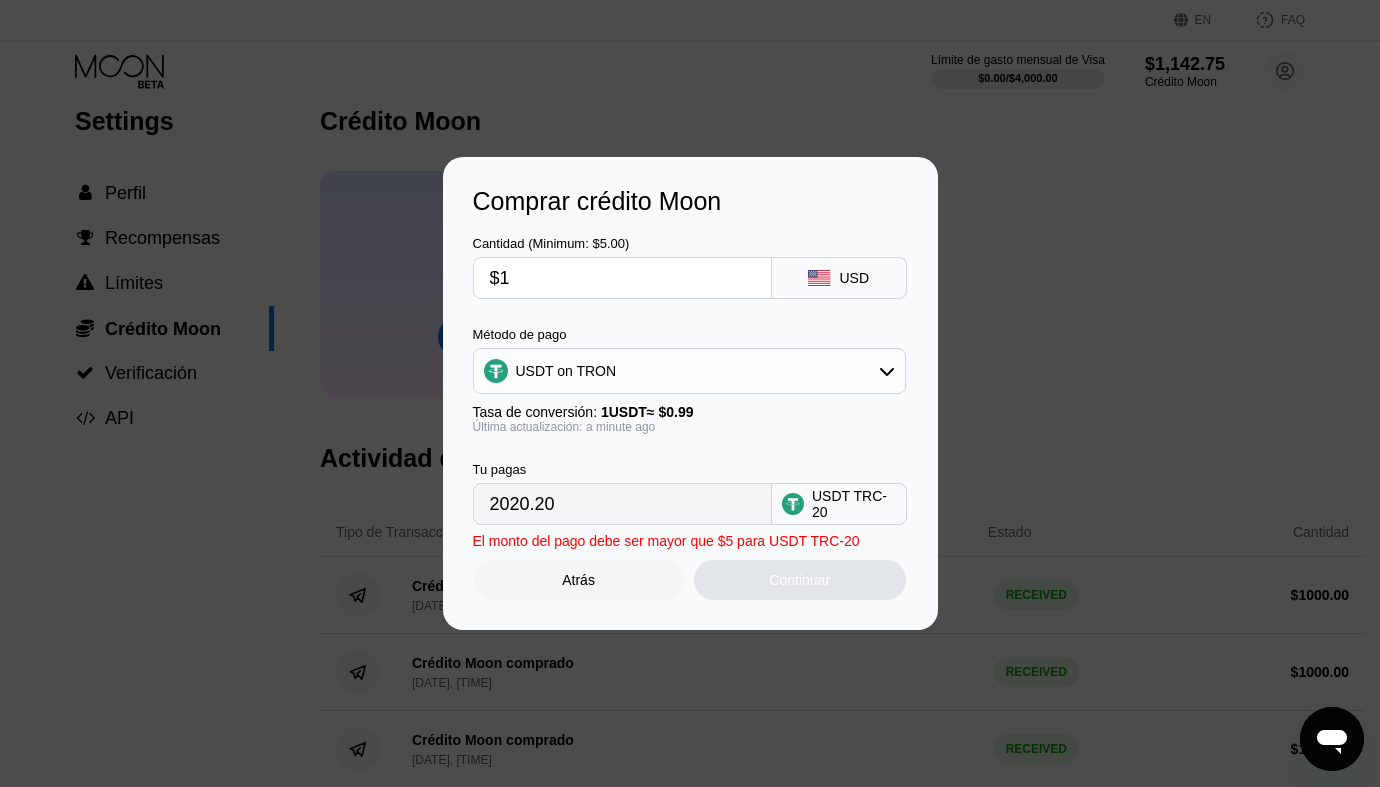 type on "1.01" 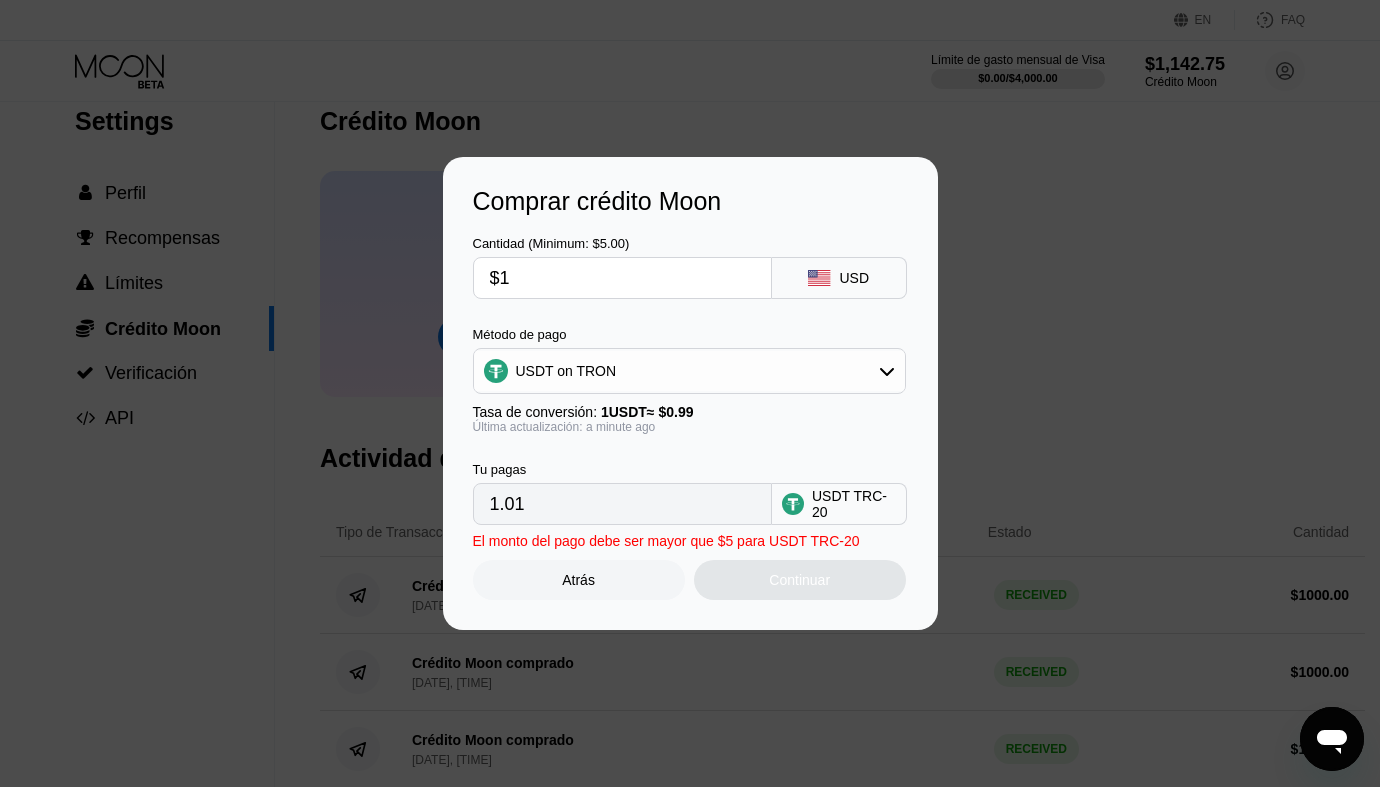 type on "$15" 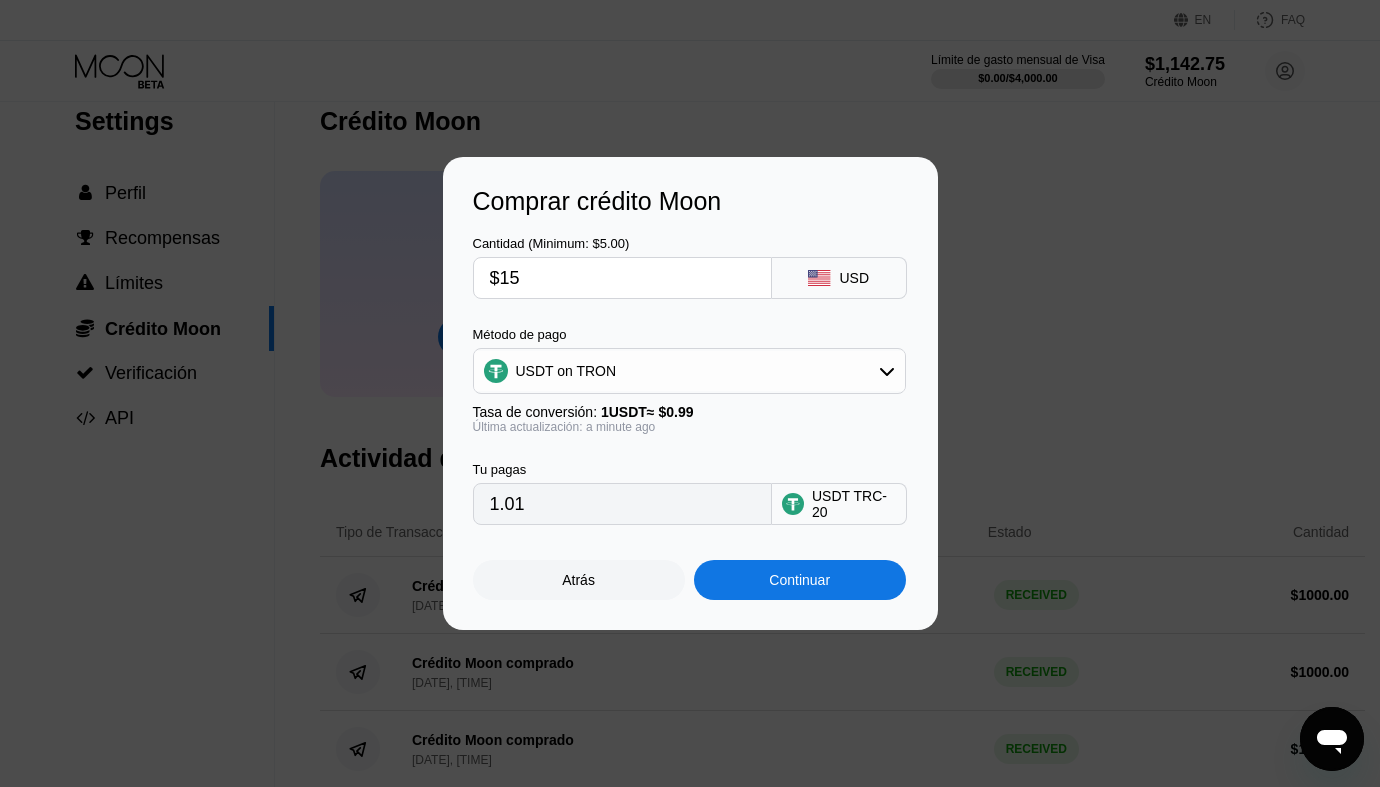 type on "15.15" 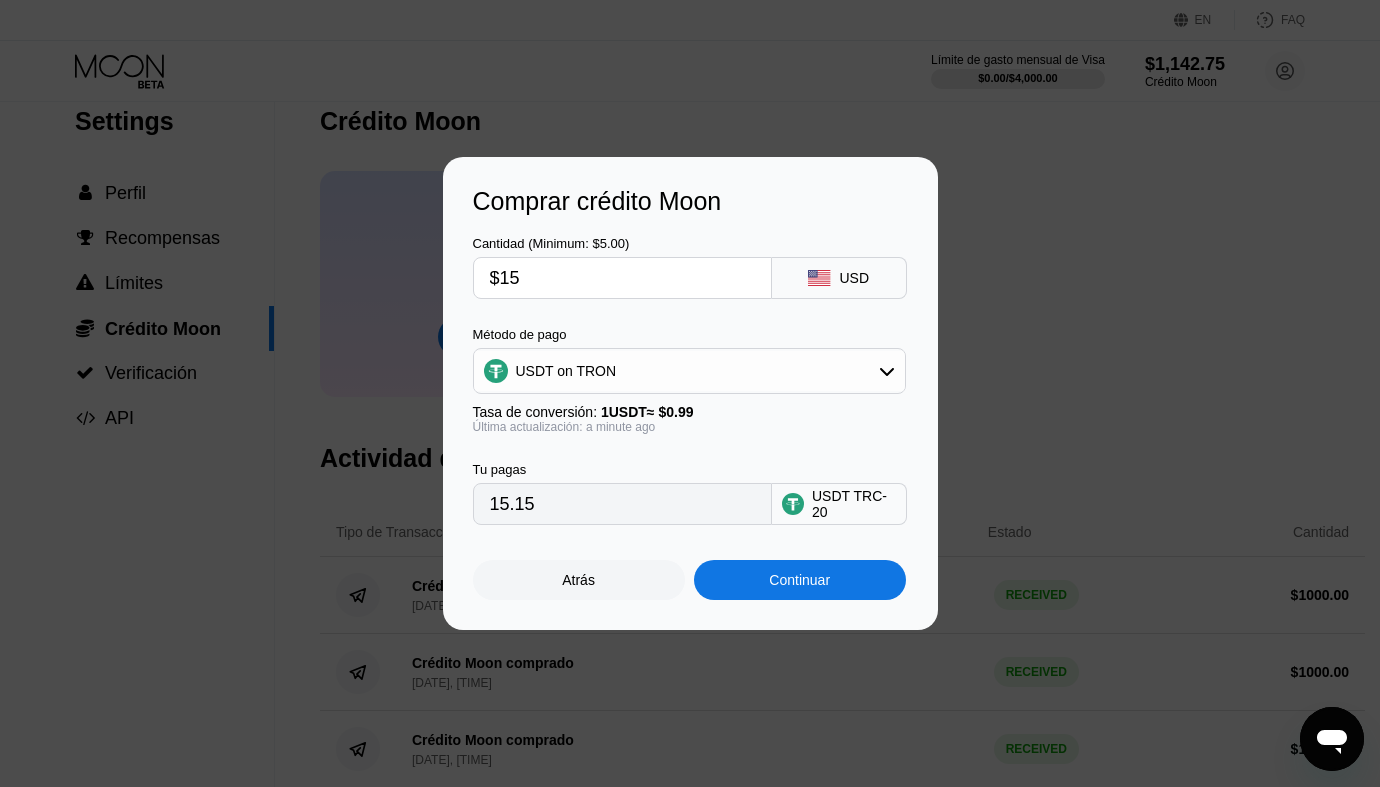type on "$150" 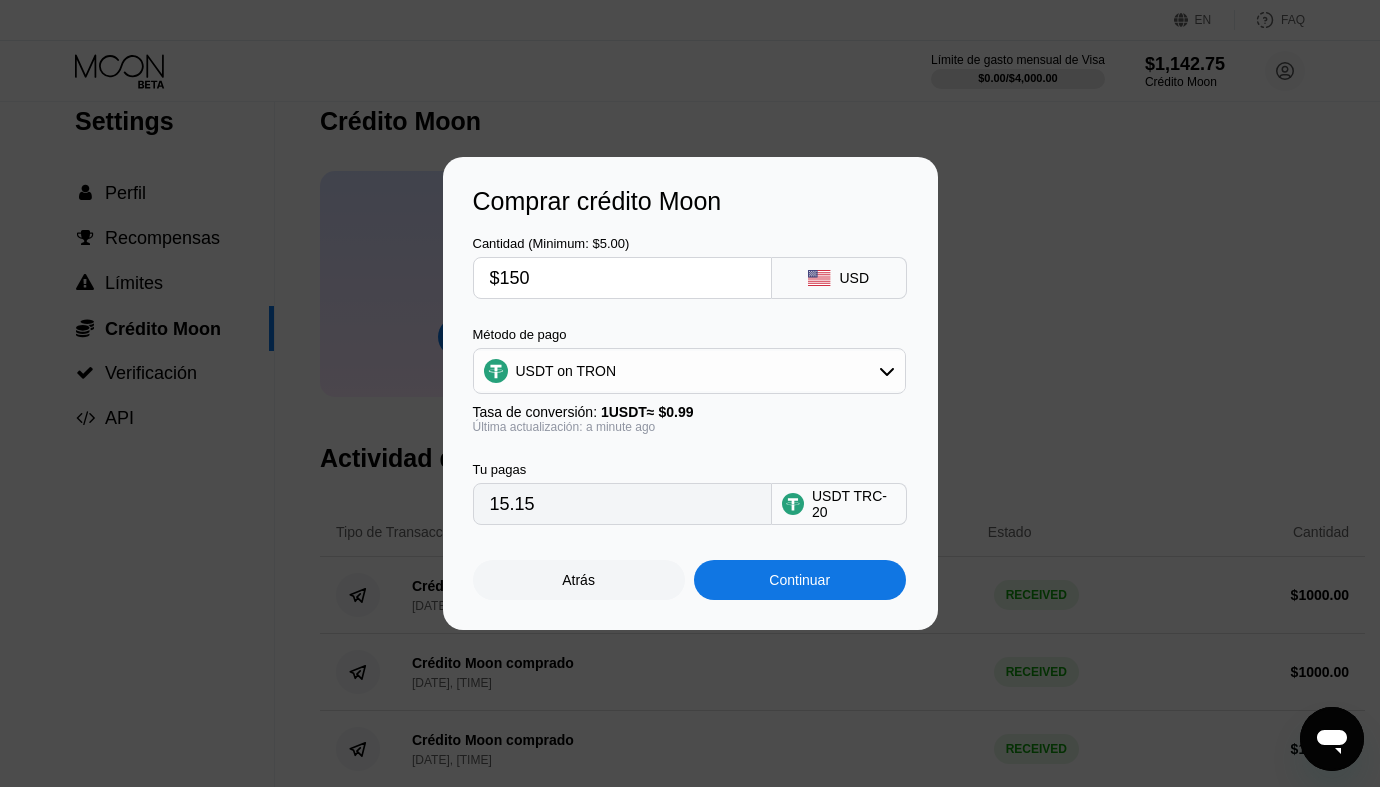 type on "151.52" 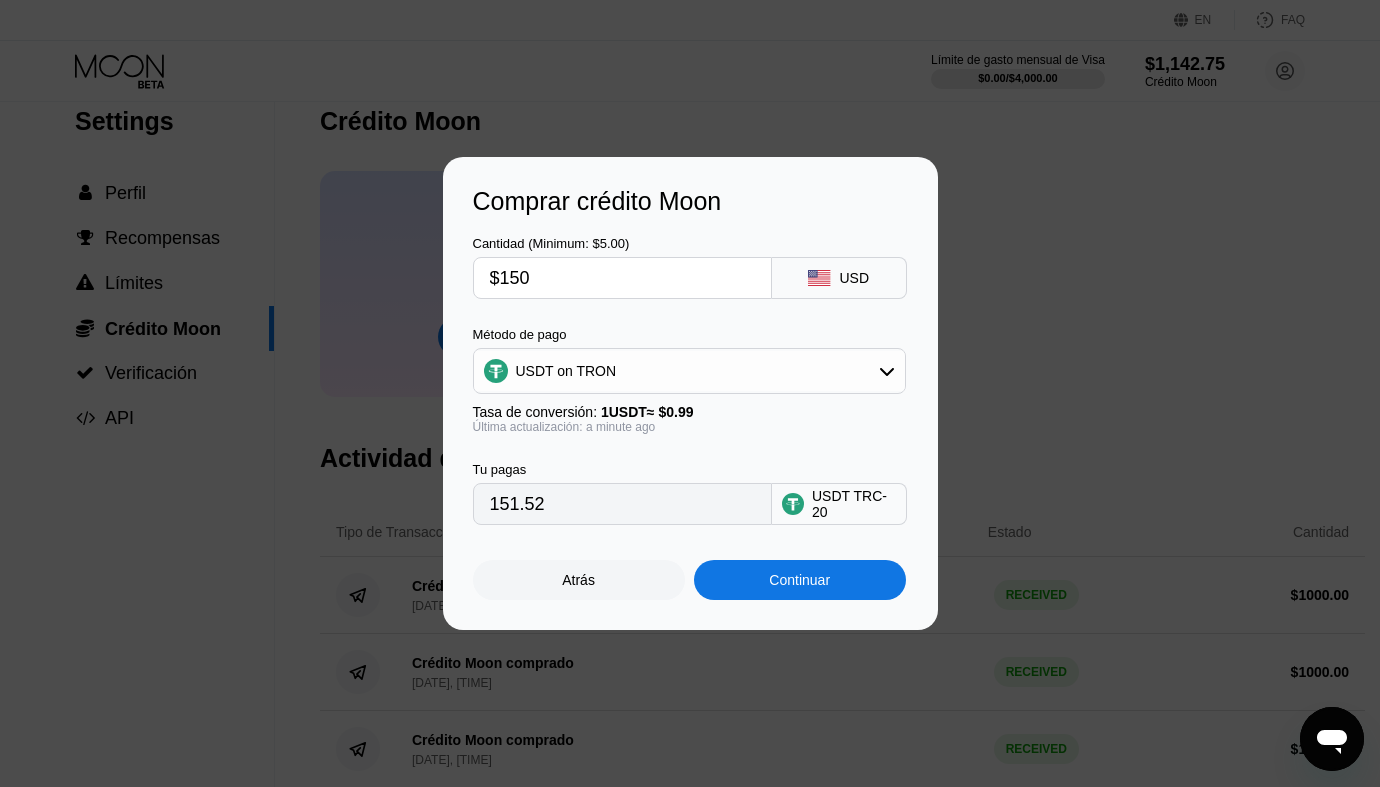 type on "$1500" 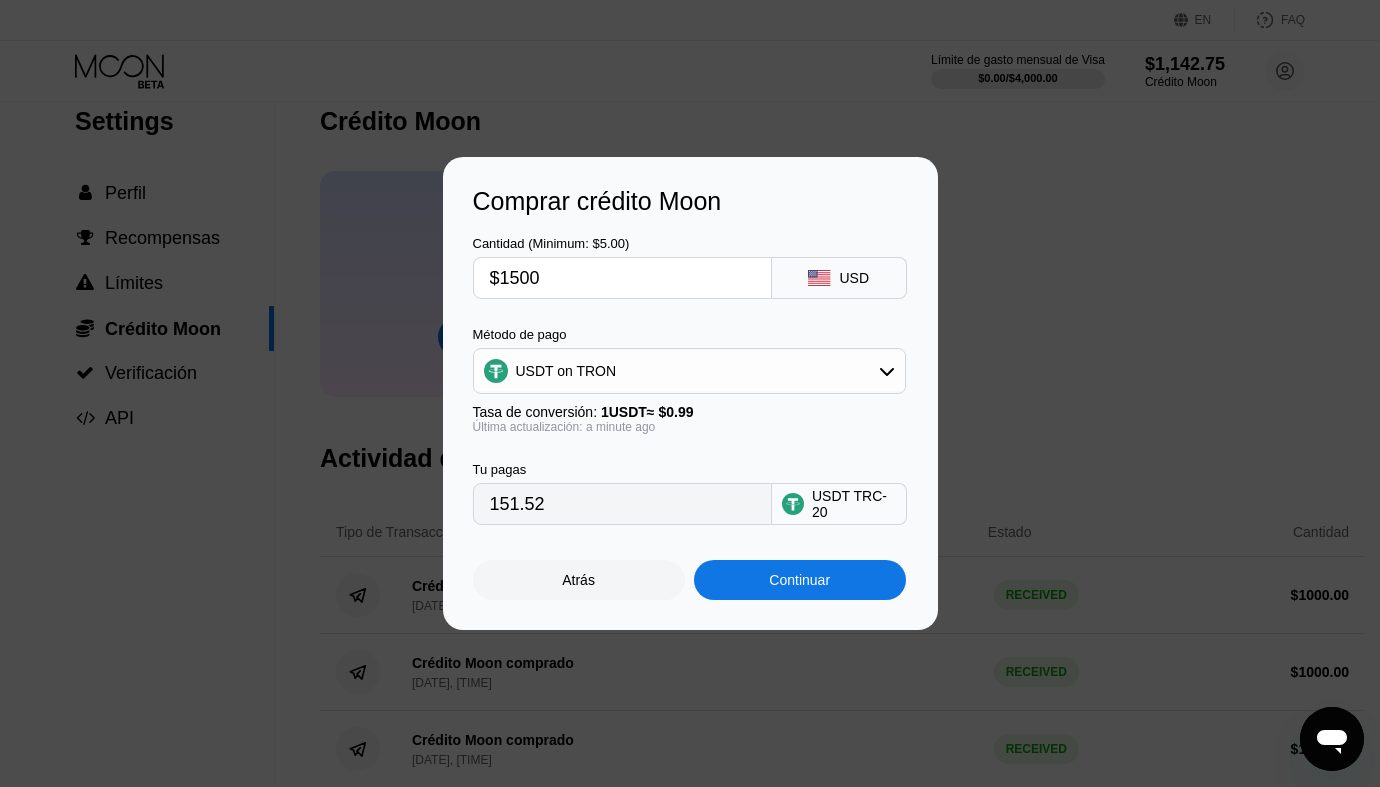 type on "1515.15" 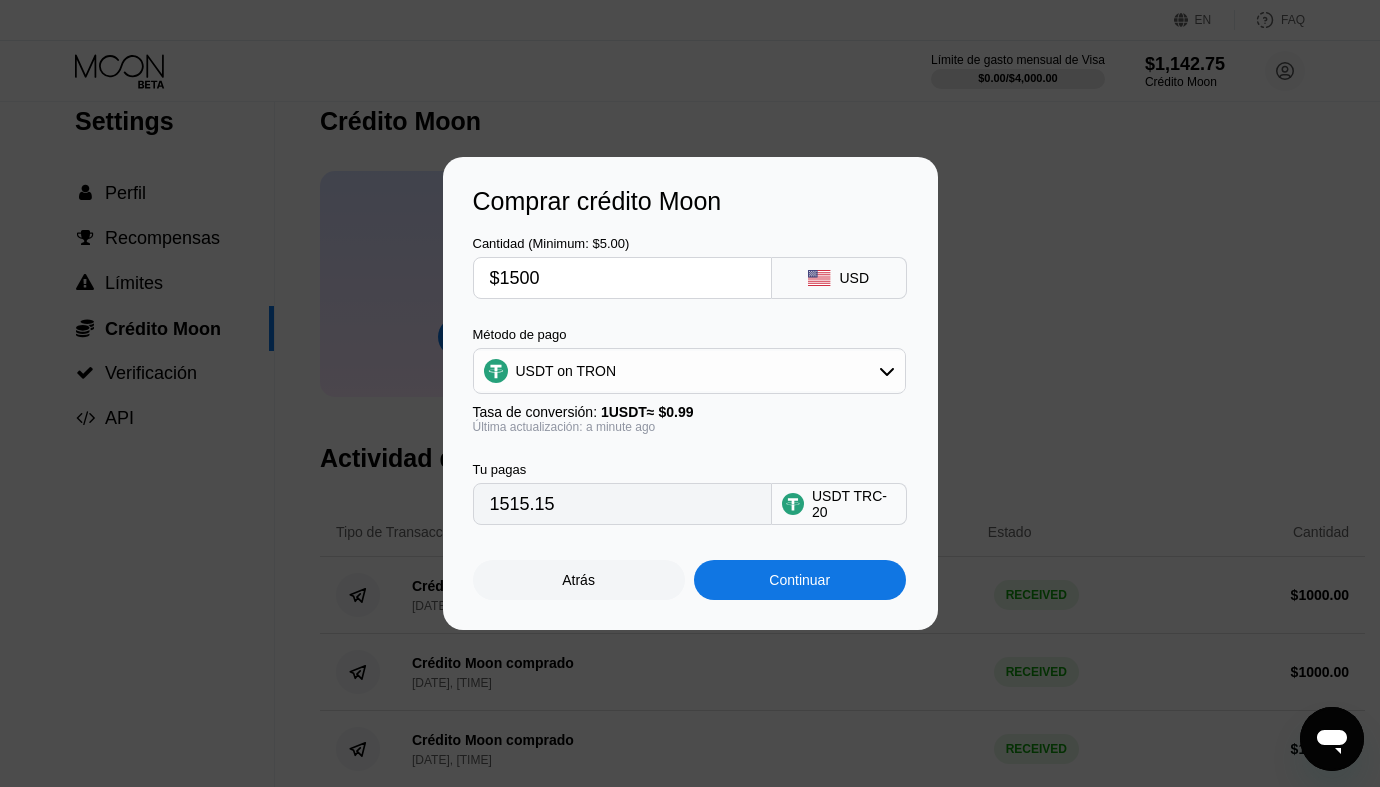 type on "$1500" 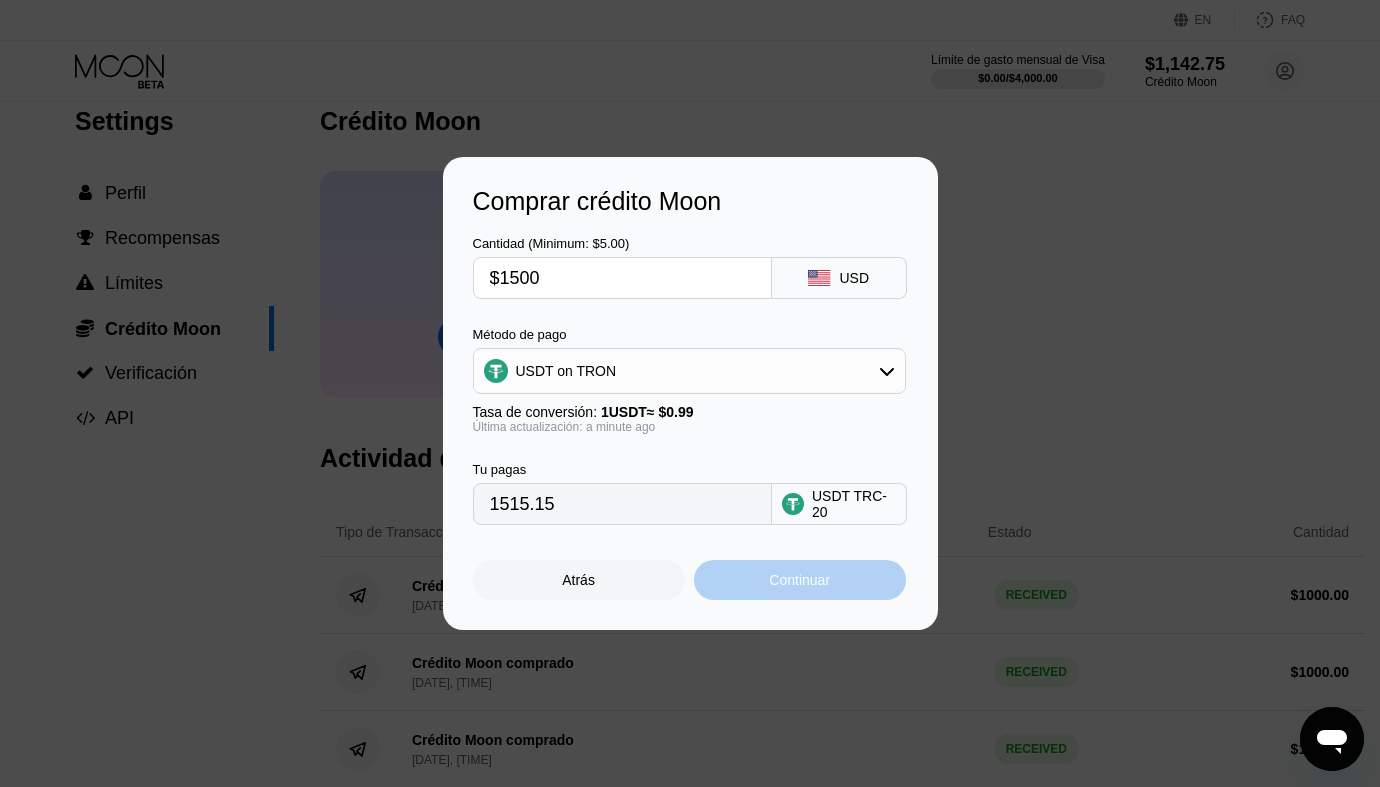 click on "Continuar" at bounding box center [799, 580] 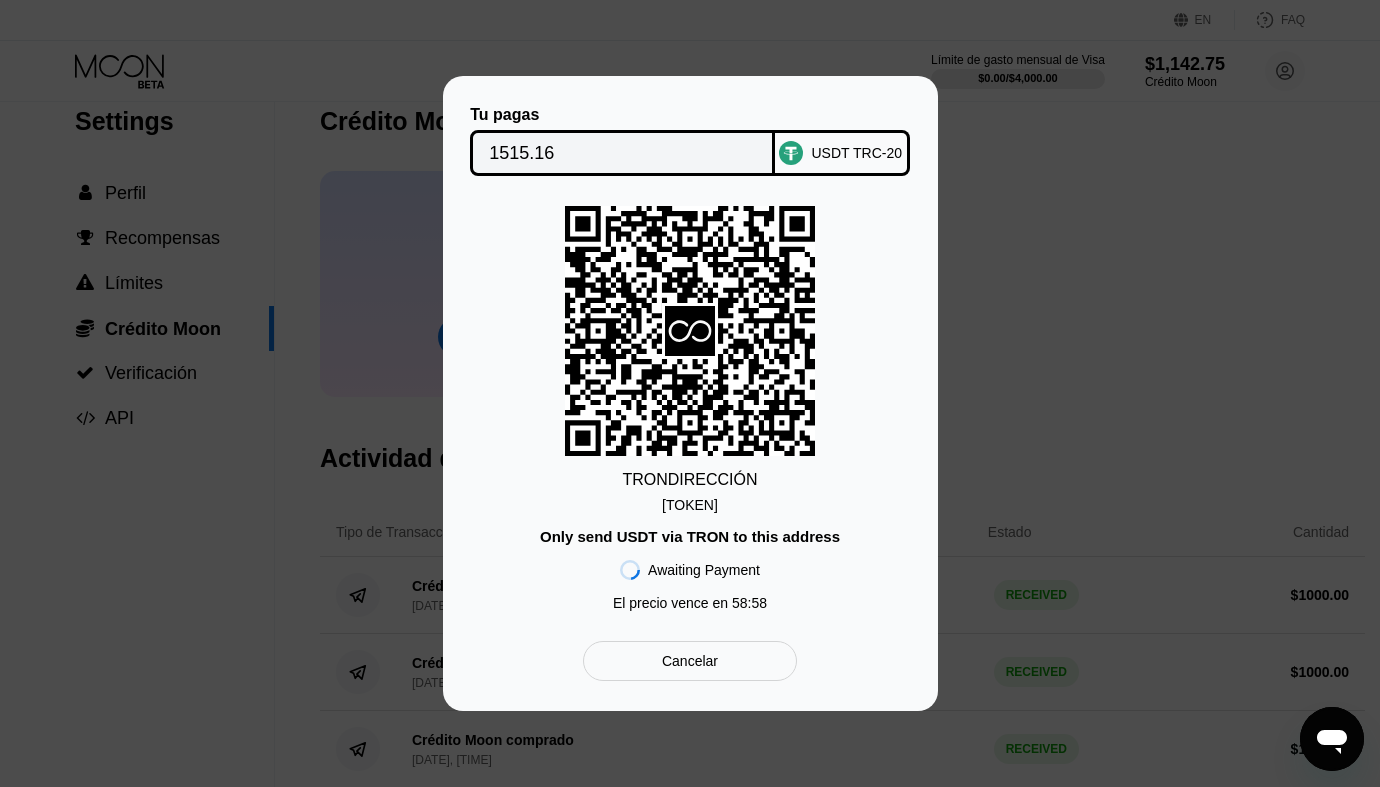 click on "TLfrQ99WCYeWVzz...bBetHwH6oemfzMH" at bounding box center [690, 505] 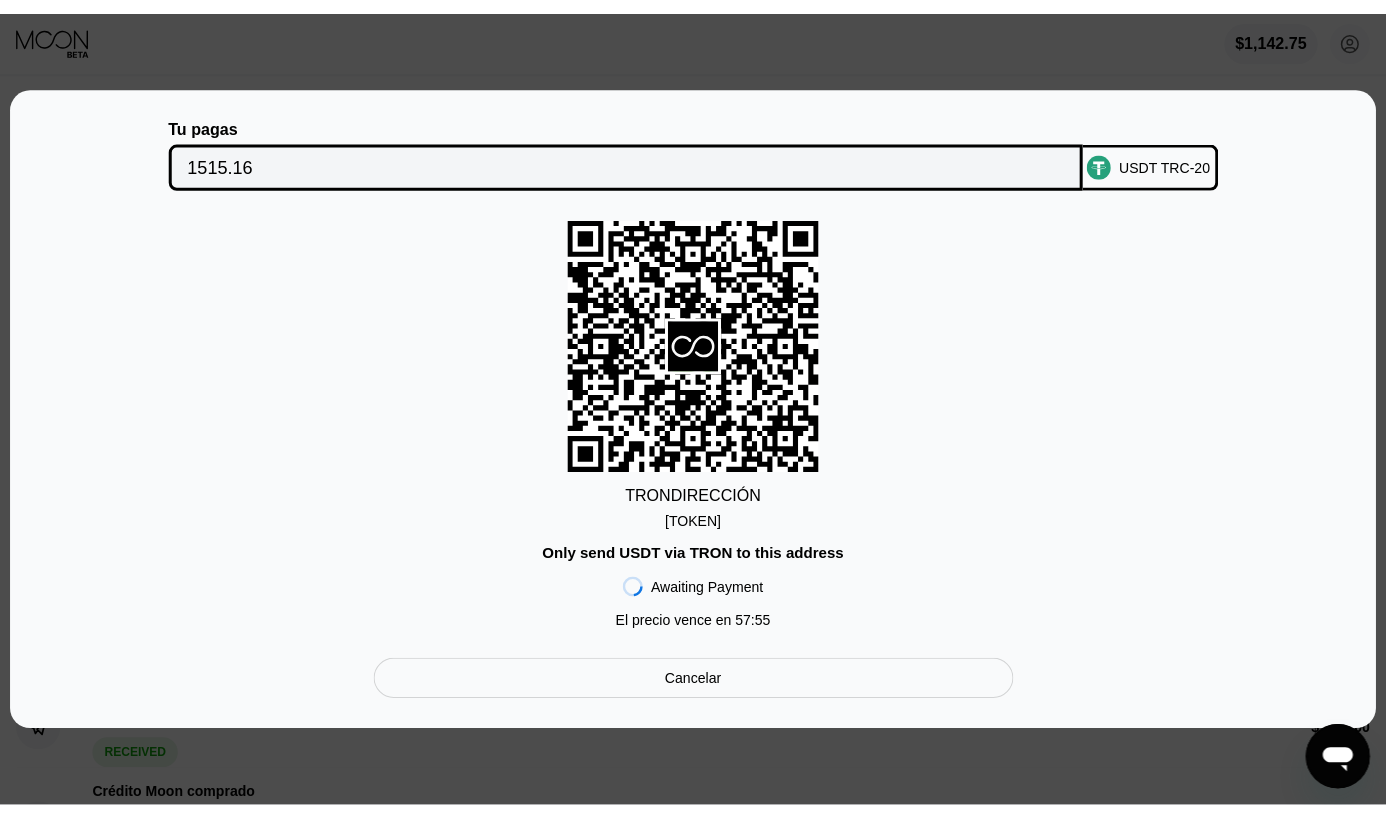 scroll, scrollTop: 0, scrollLeft: 0, axis: both 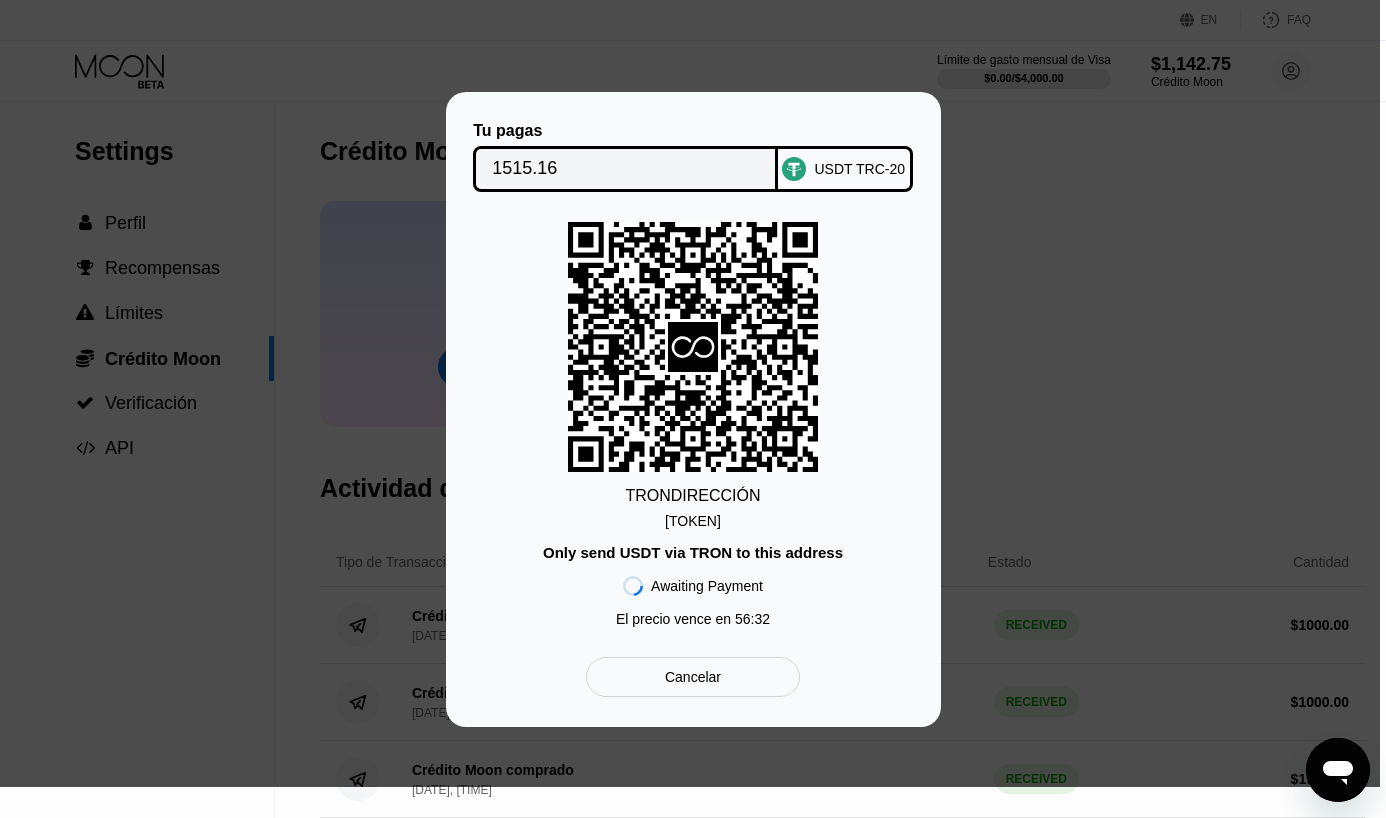 click at bounding box center (690, 393) 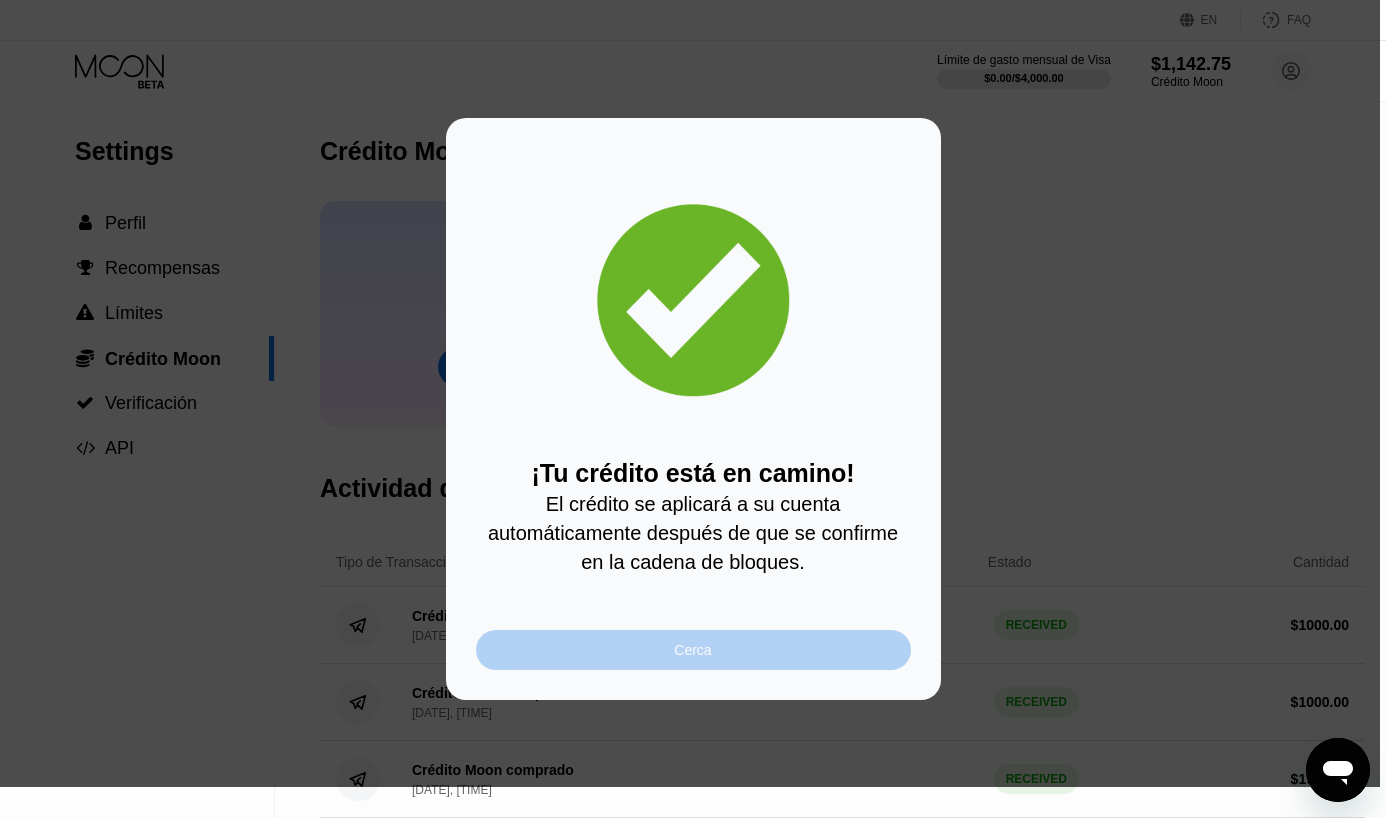 click on "Cerca" at bounding box center (693, 650) 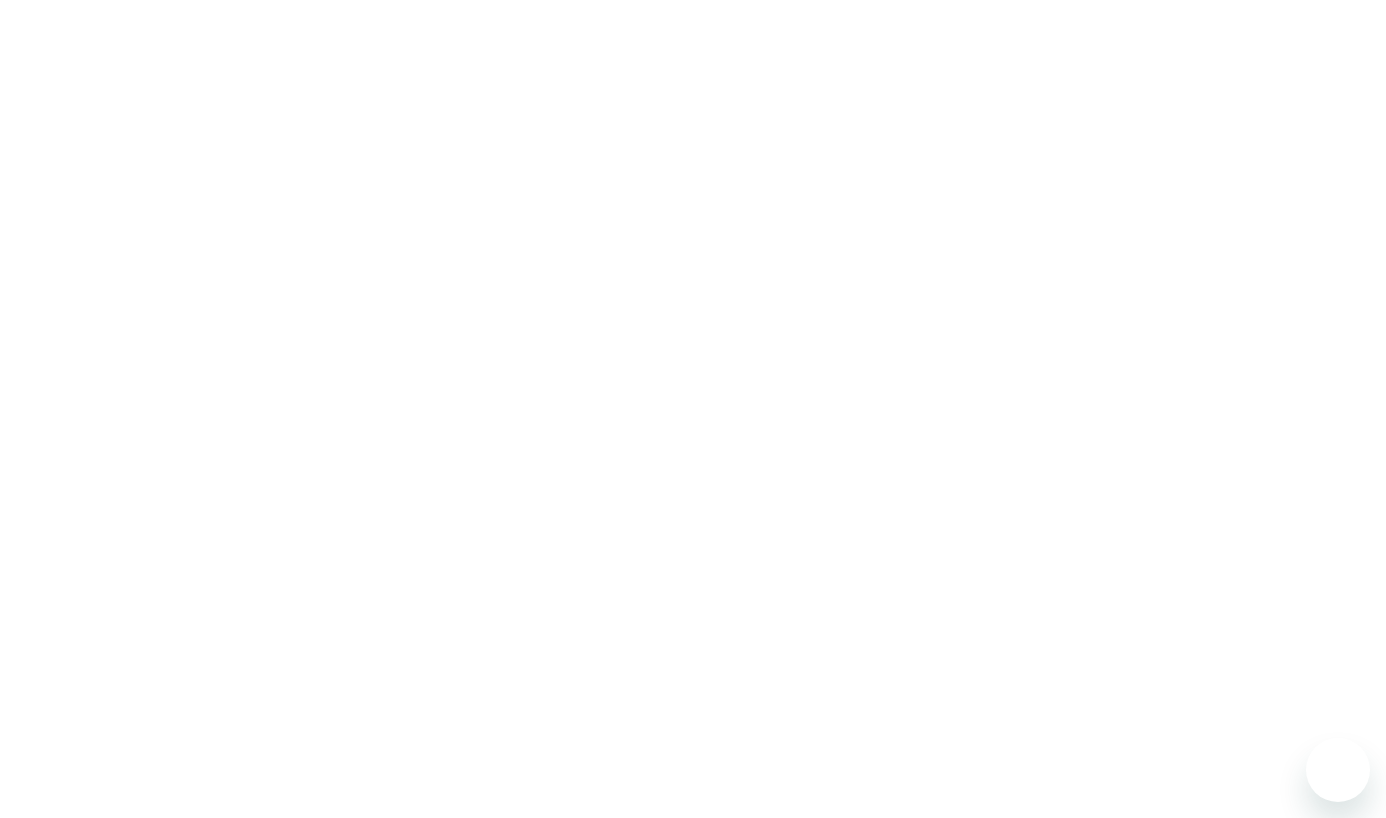 scroll, scrollTop: 0, scrollLeft: 0, axis: both 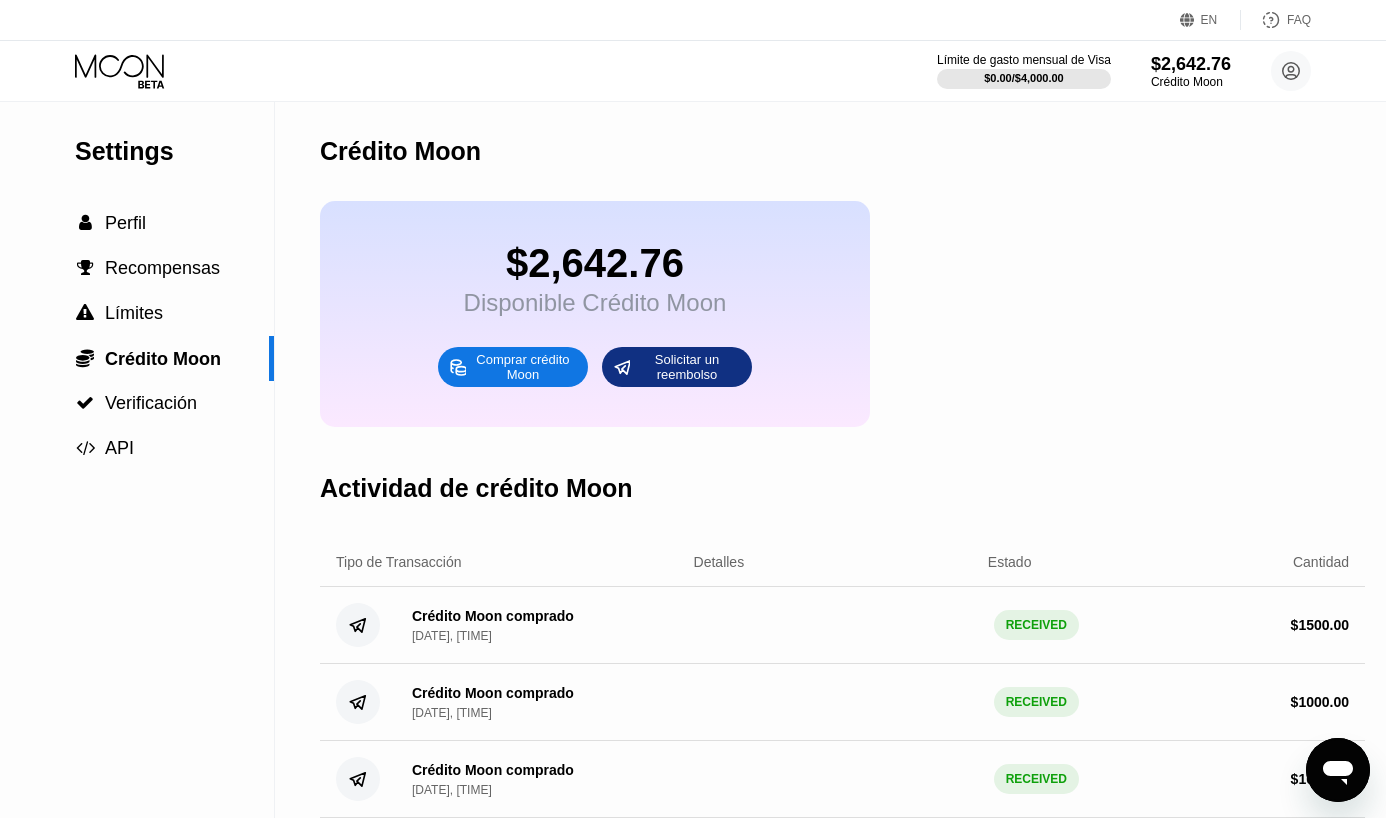 click on "Settings  Perfil  Recompensas  Límites  Crédito Moon  Verificación  API" at bounding box center [137, 498] 